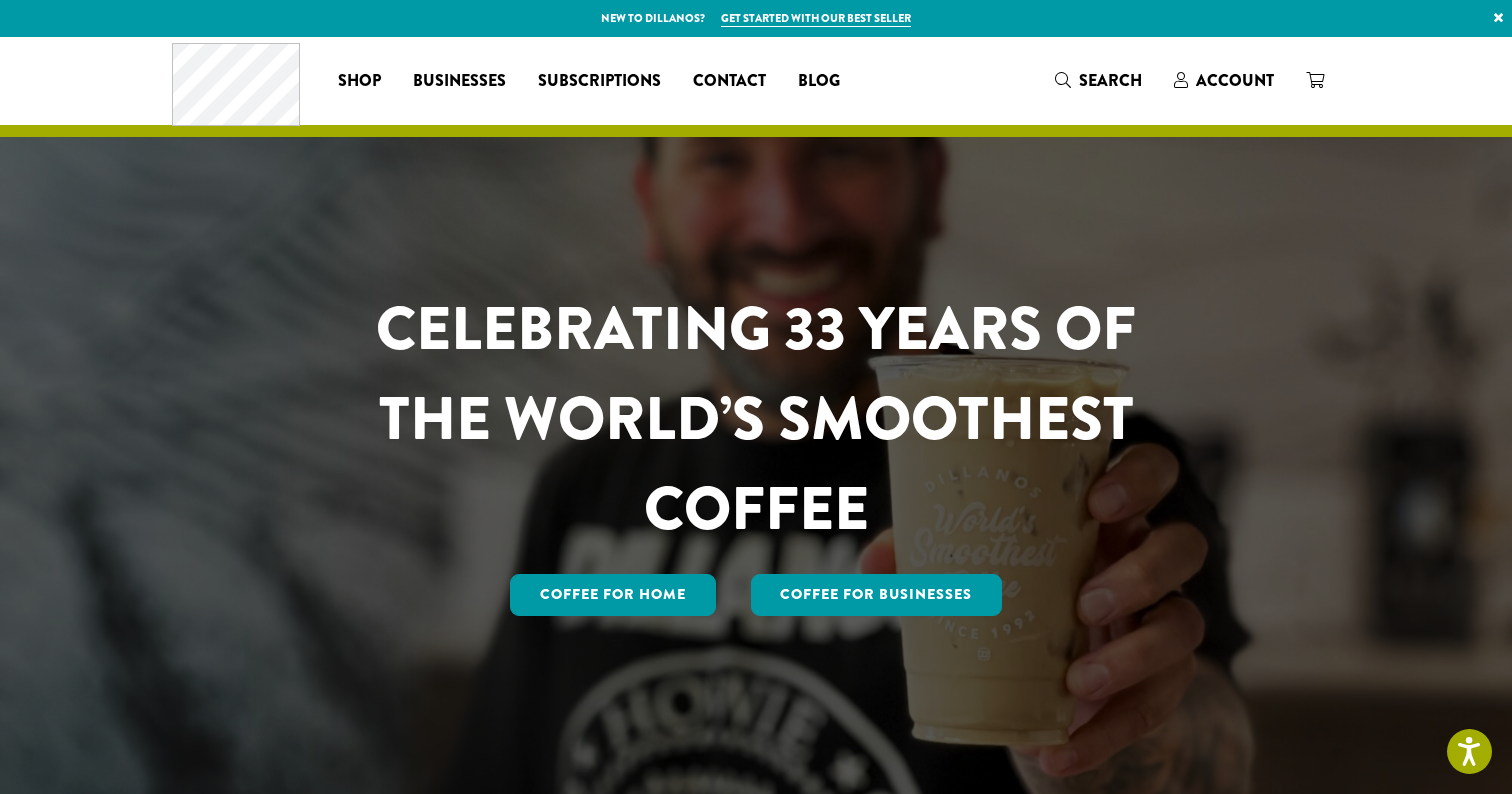 scroll, scrollTop: 734, scrollLeft: 0, axis: vertical 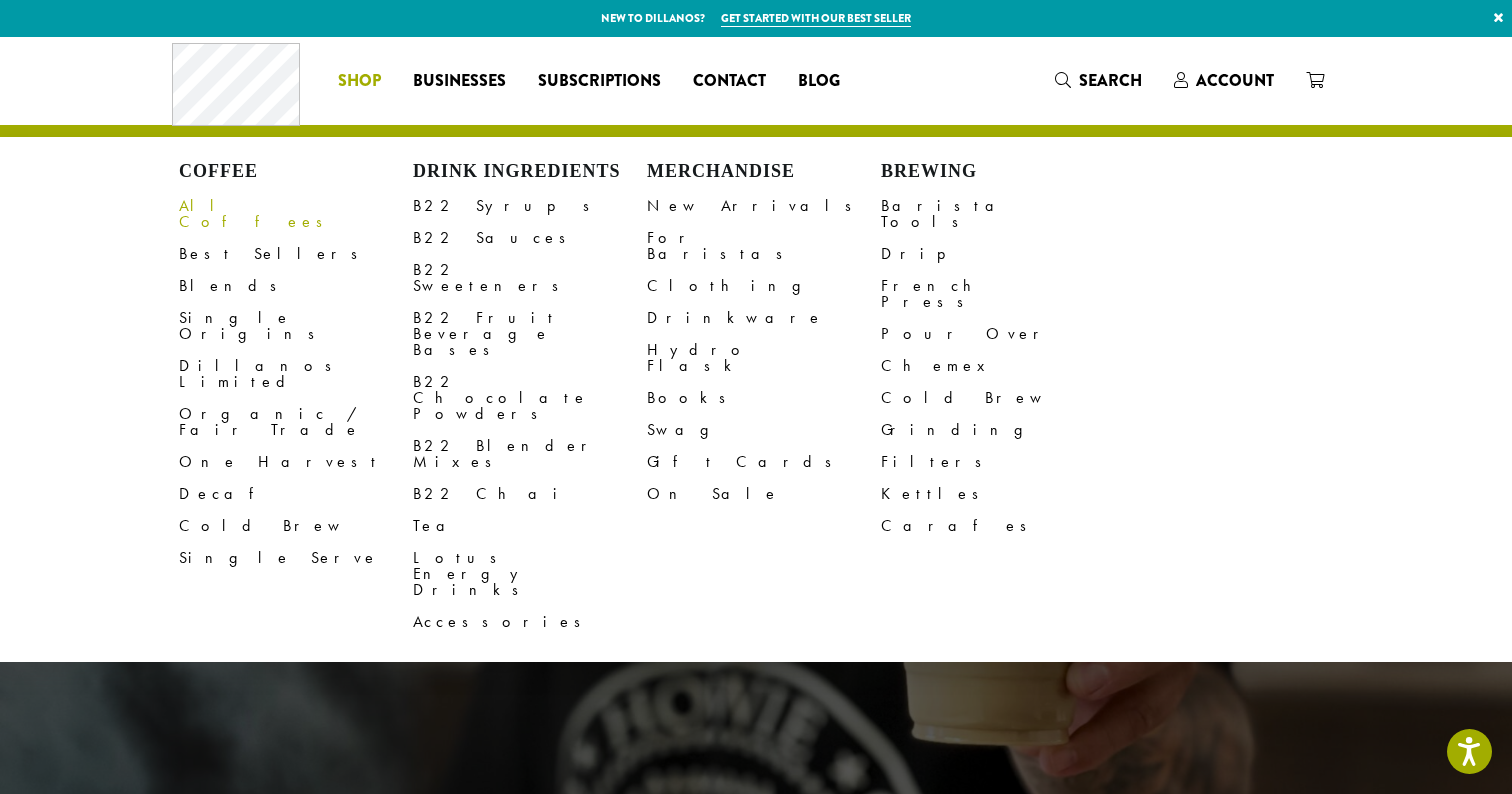 click on "All Coffees" at bounding box center [296, 214] 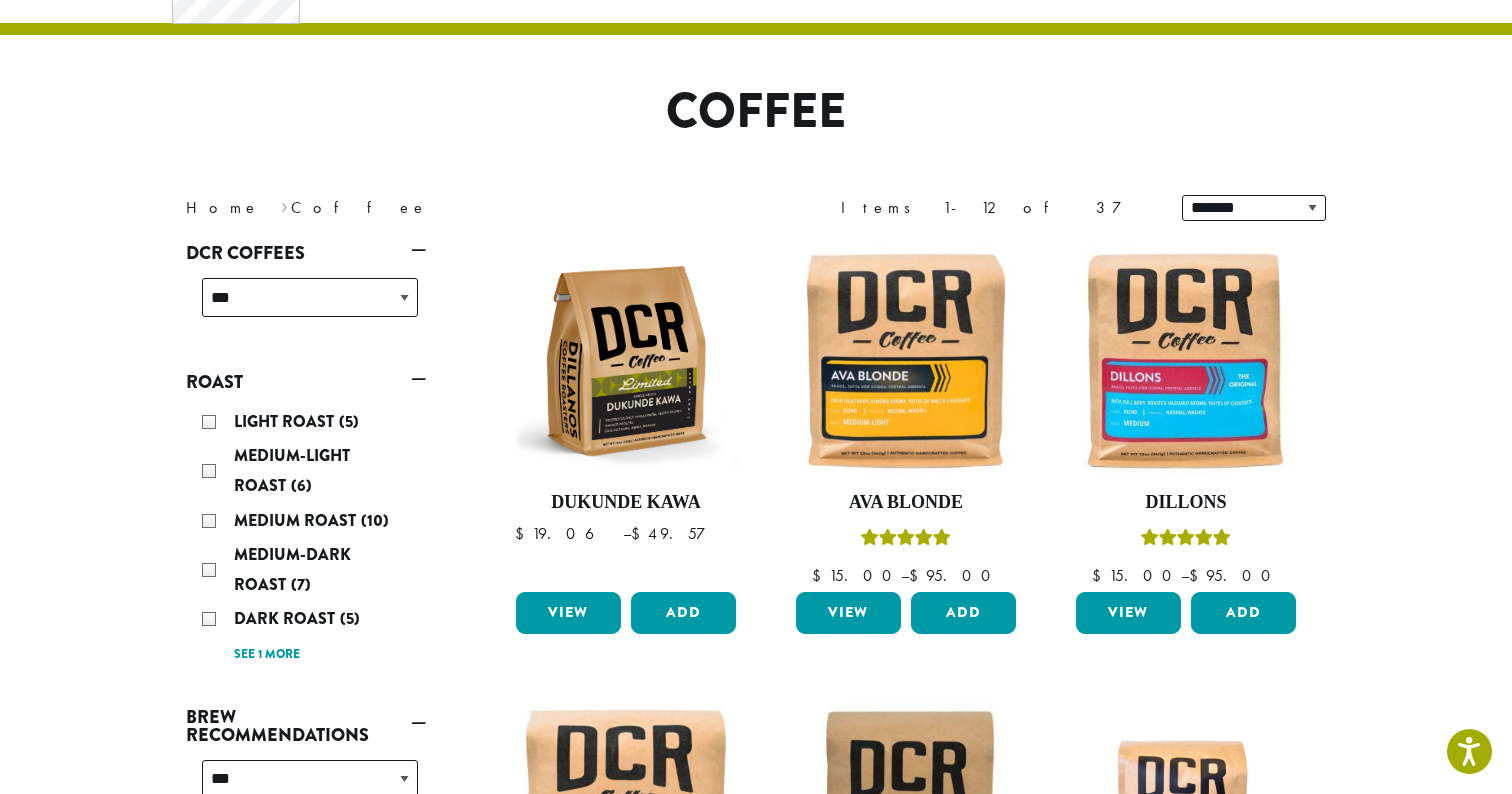 scroll, scrollTop: 103, scrollLeft: 0, axis: vertical 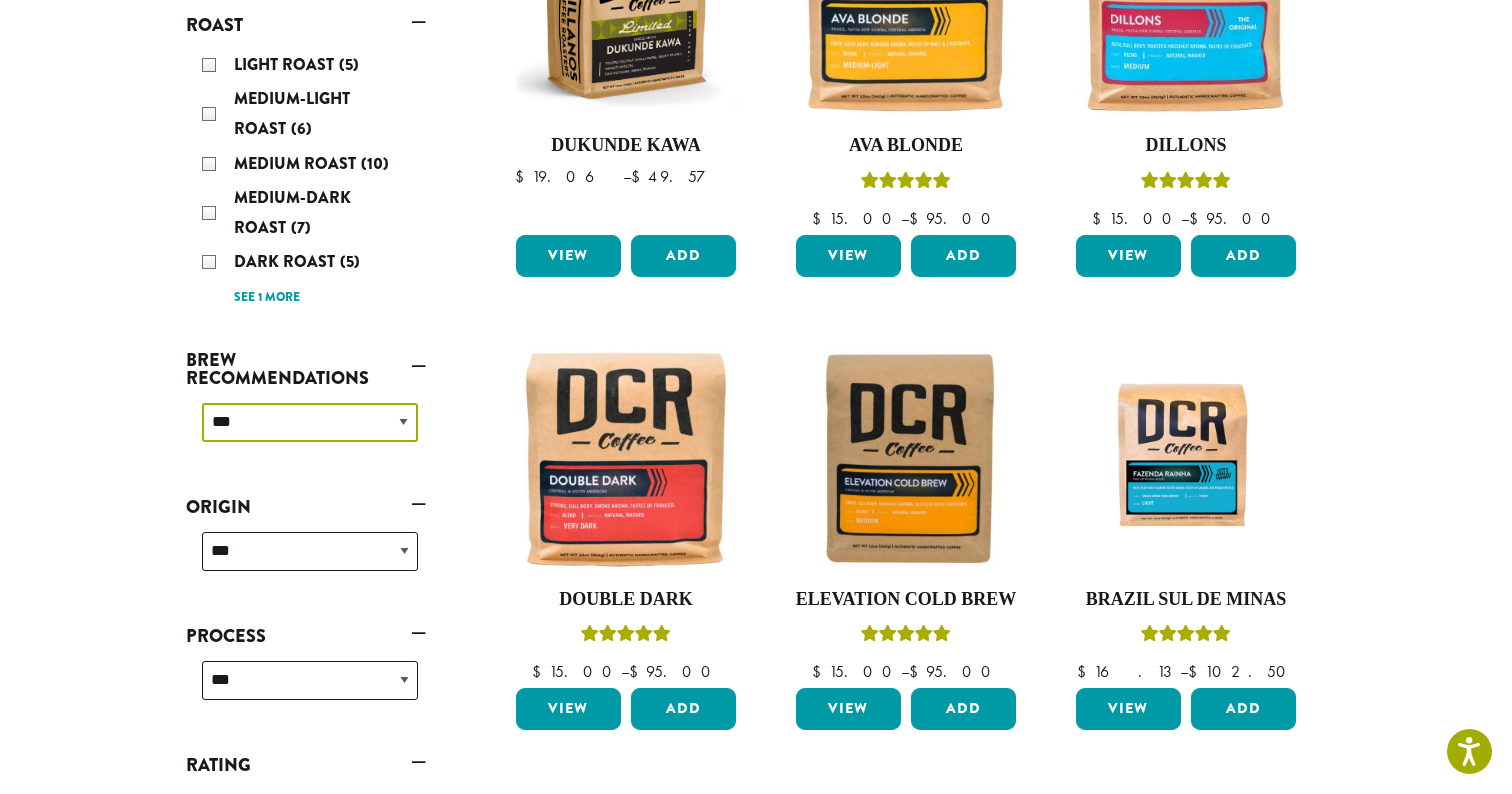 click on "**********" at bounding box center (310, 422) 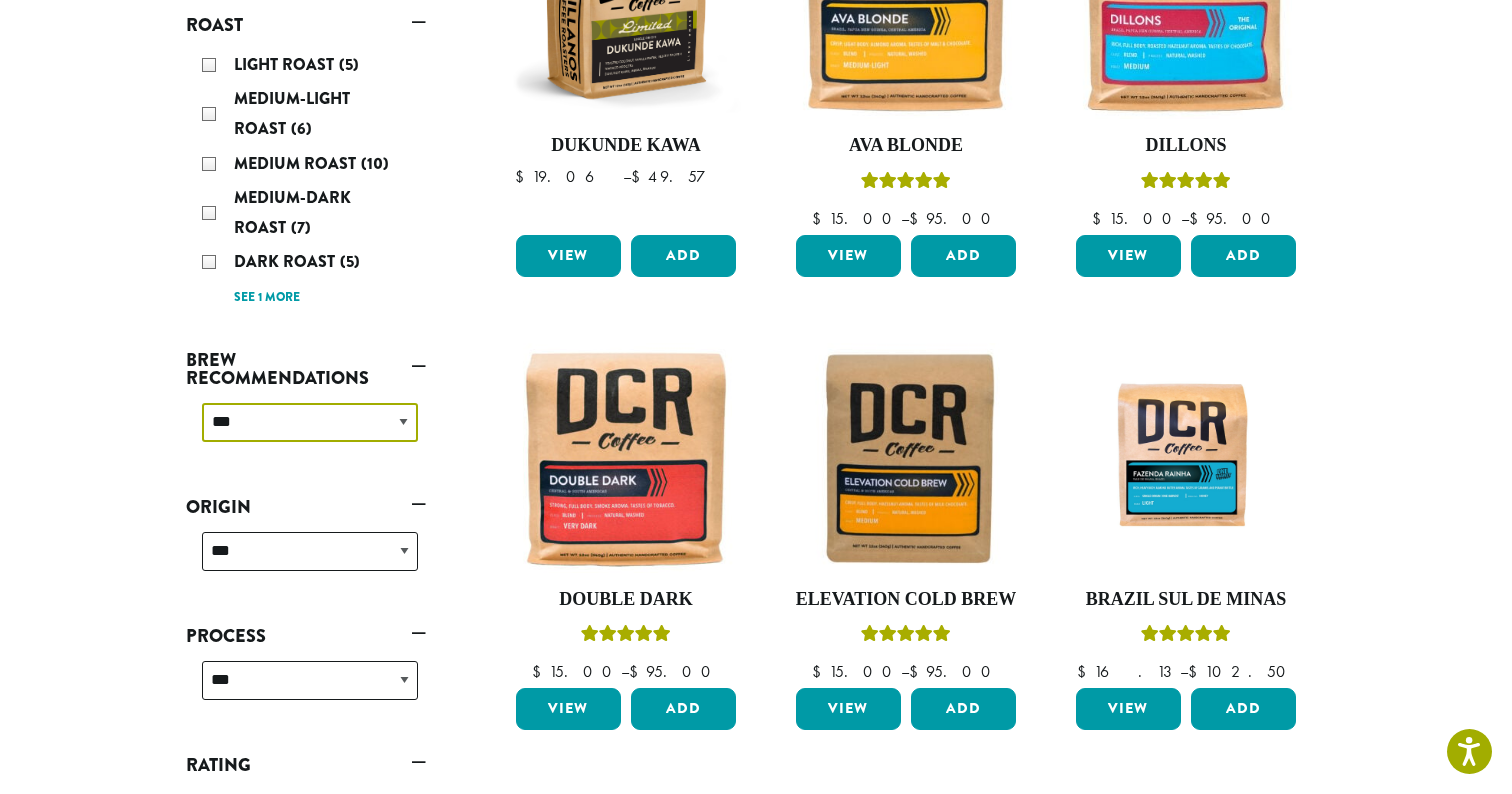 select on "*********" 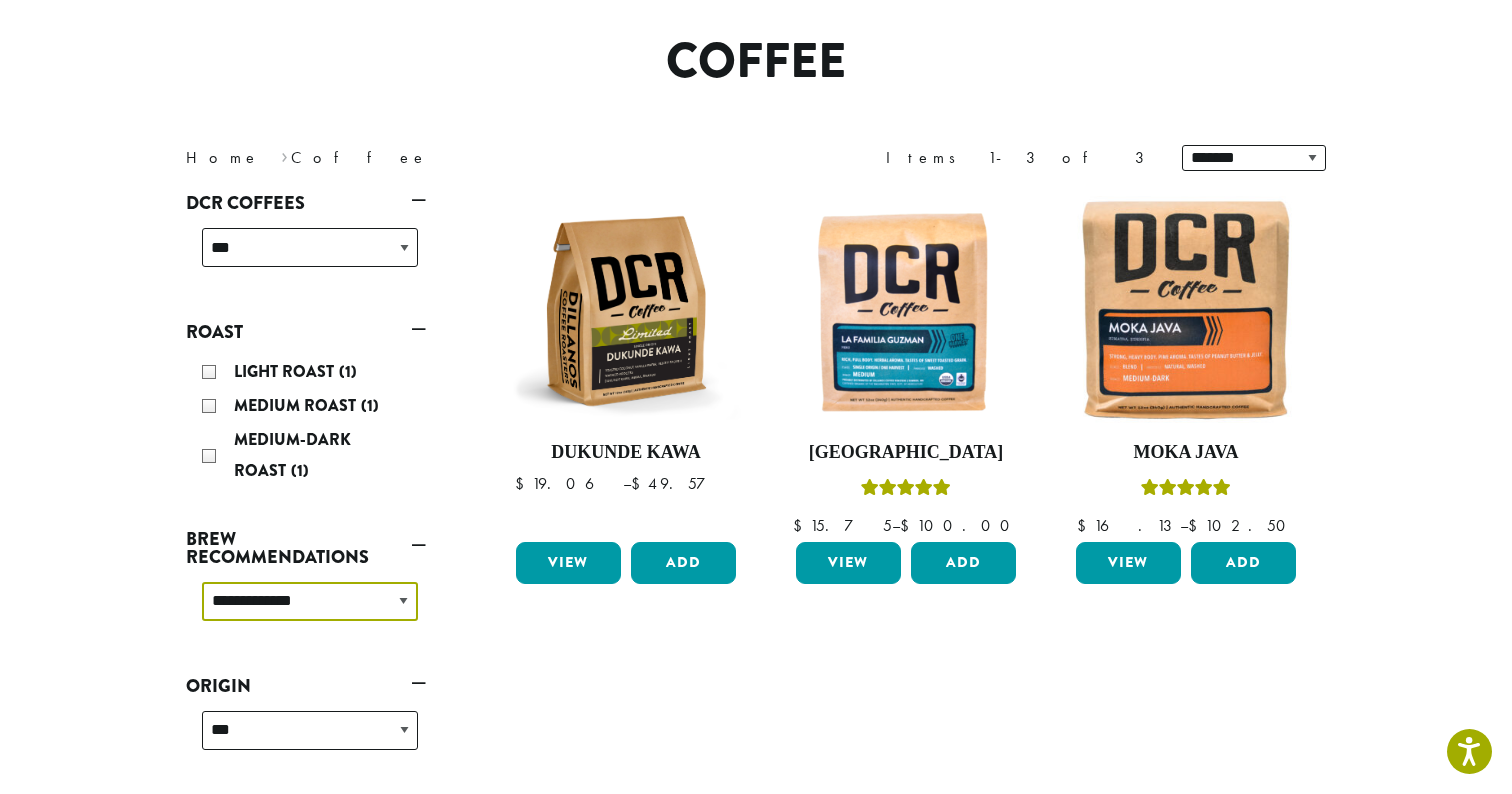 scroll, scrollTop: 149, scrollLeft: 0, axis: vertical 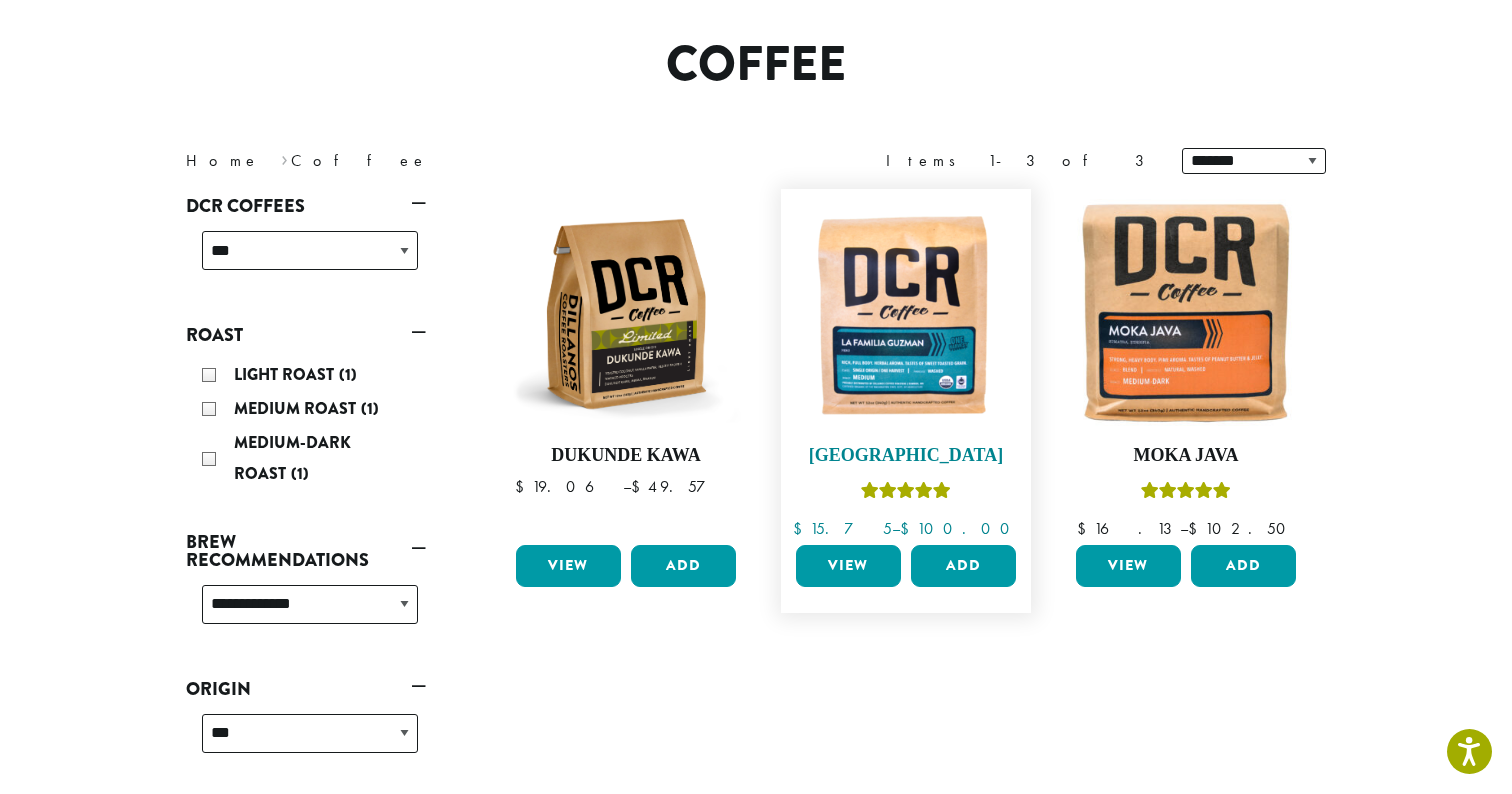 click on "[GEOGRAPHIC_DATA]" at bounding box center (906, 456) 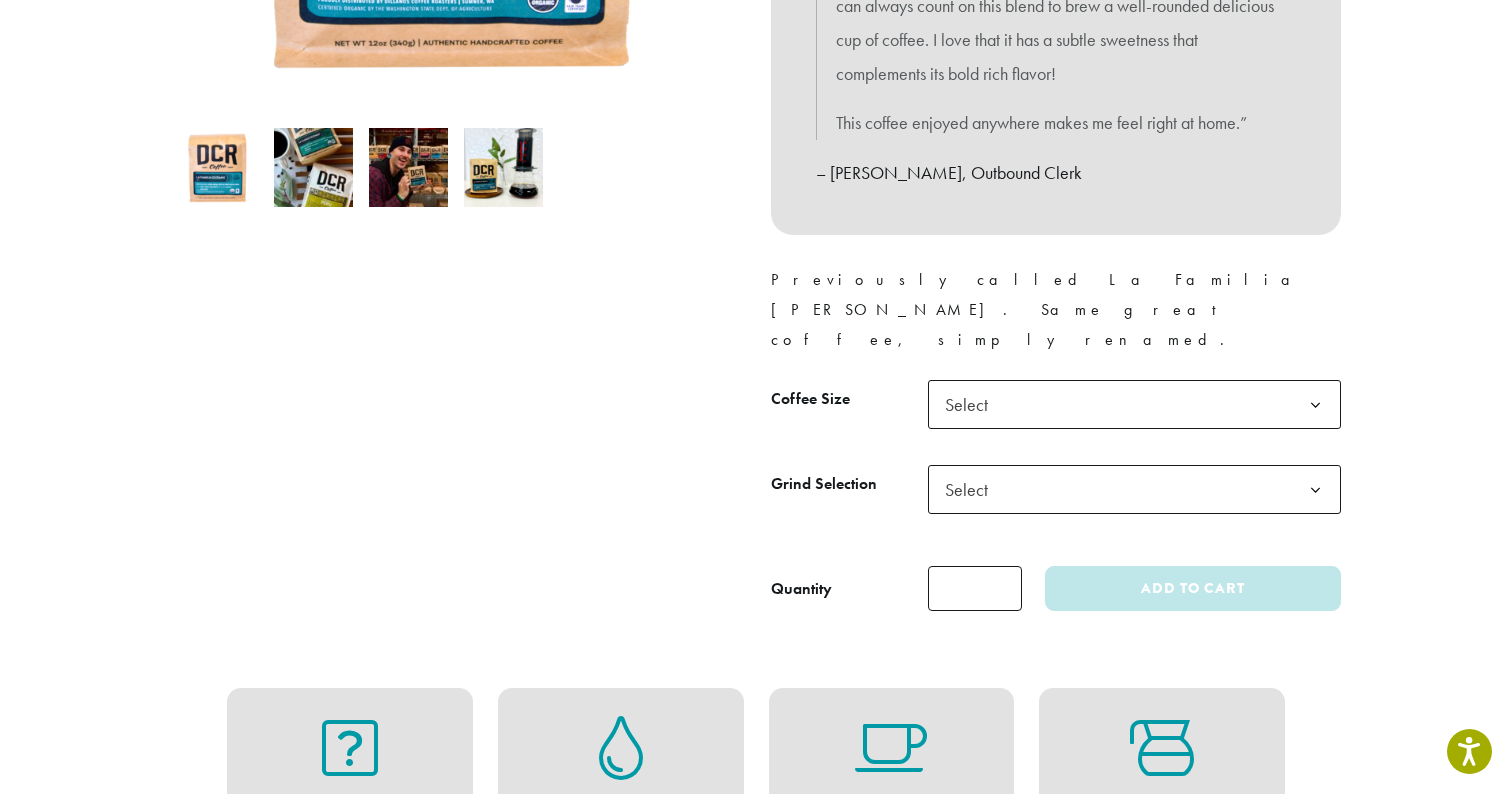 scroll, scrollTop: 675, scrollLeft: 0, axis: vertical 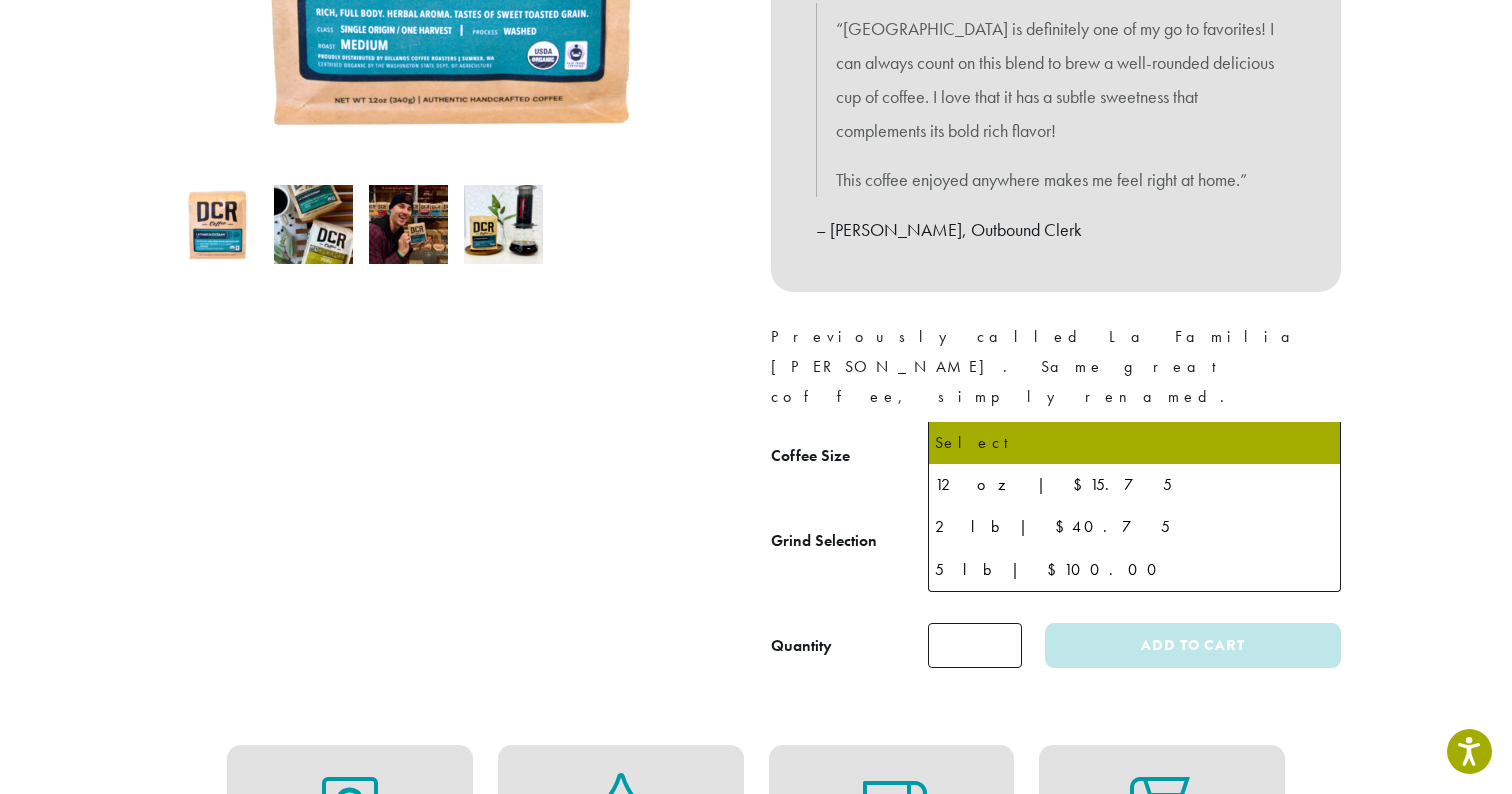 click on "Select" 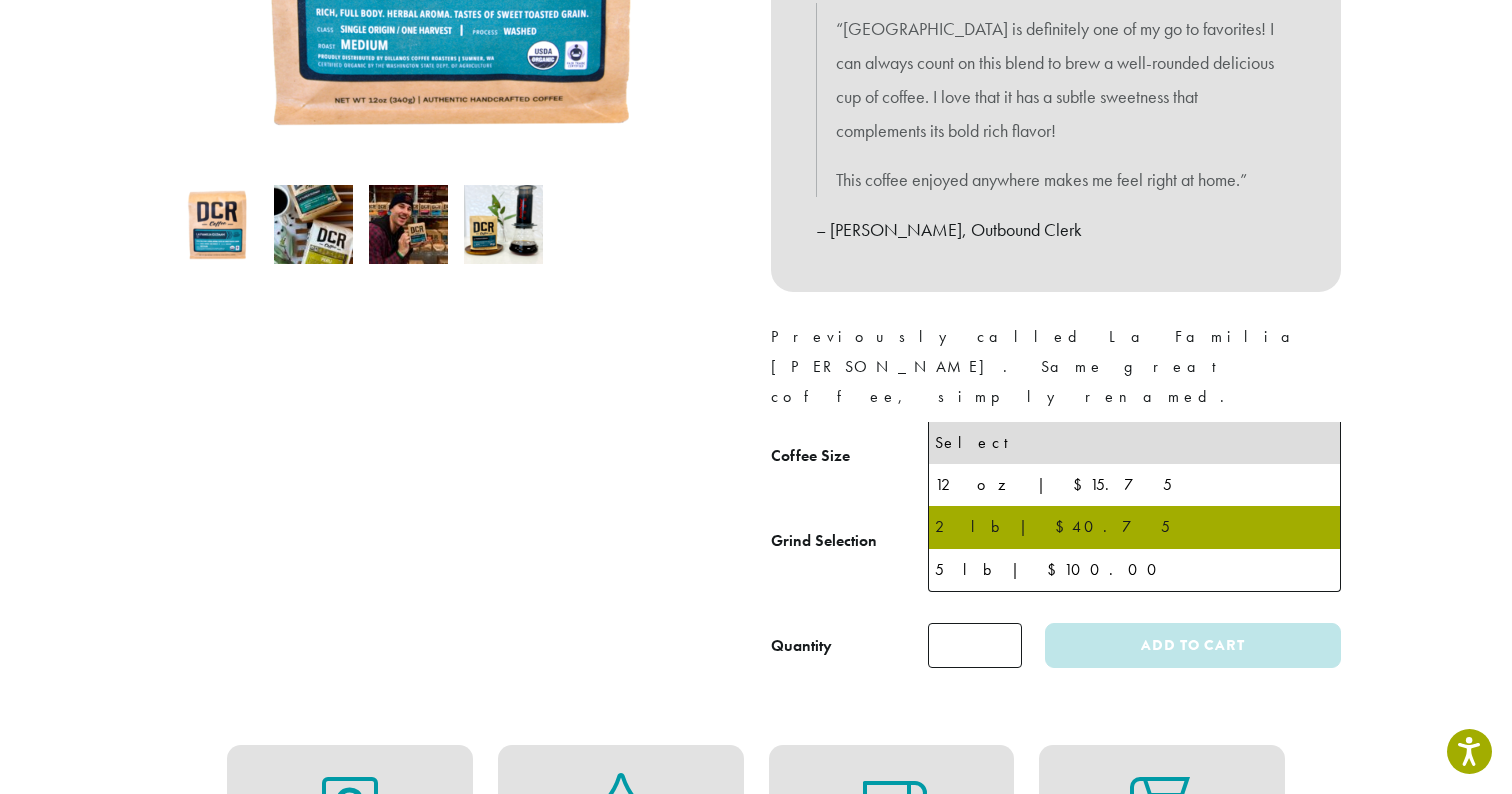 select on "**********" 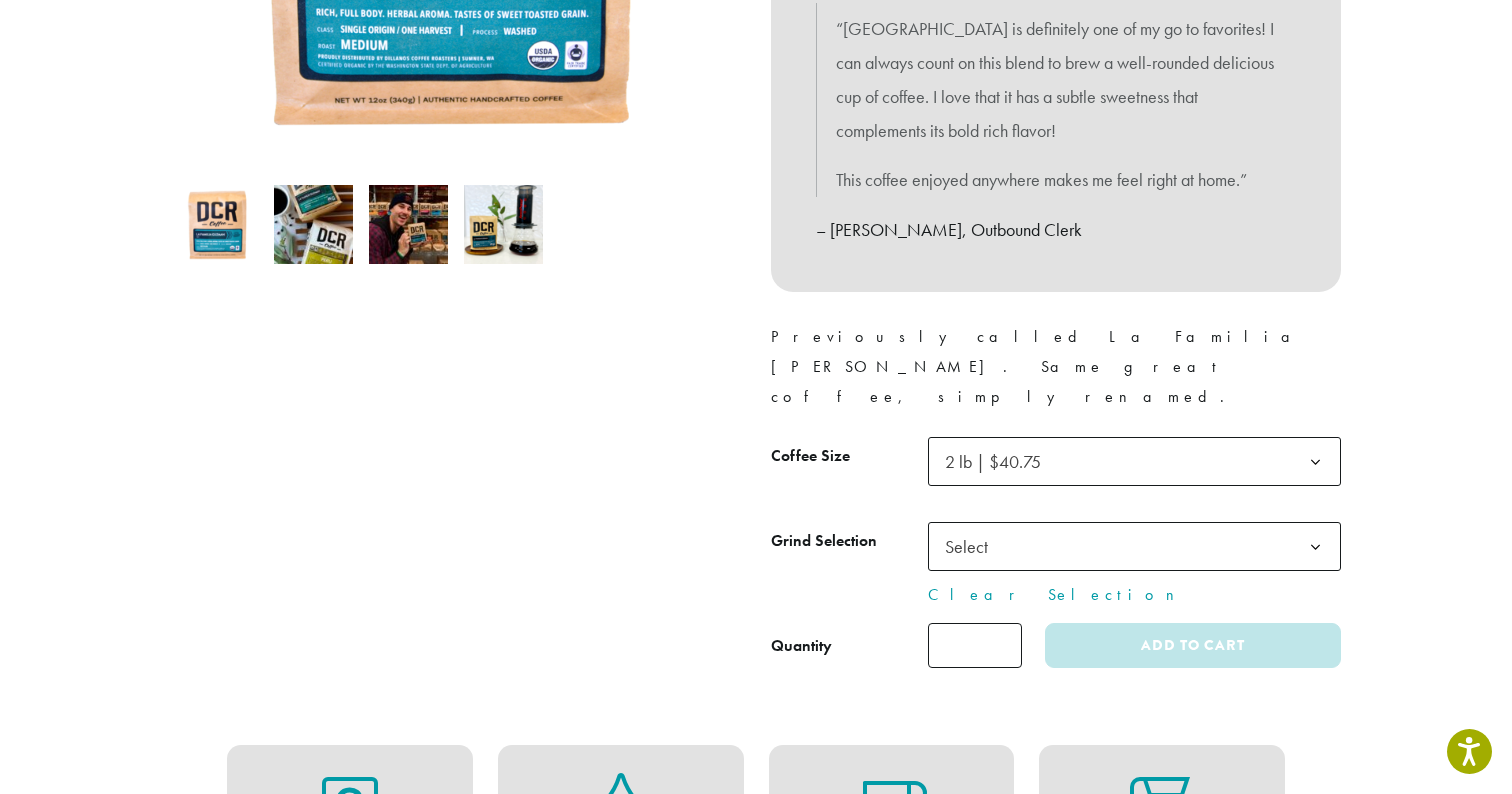 type on "*" 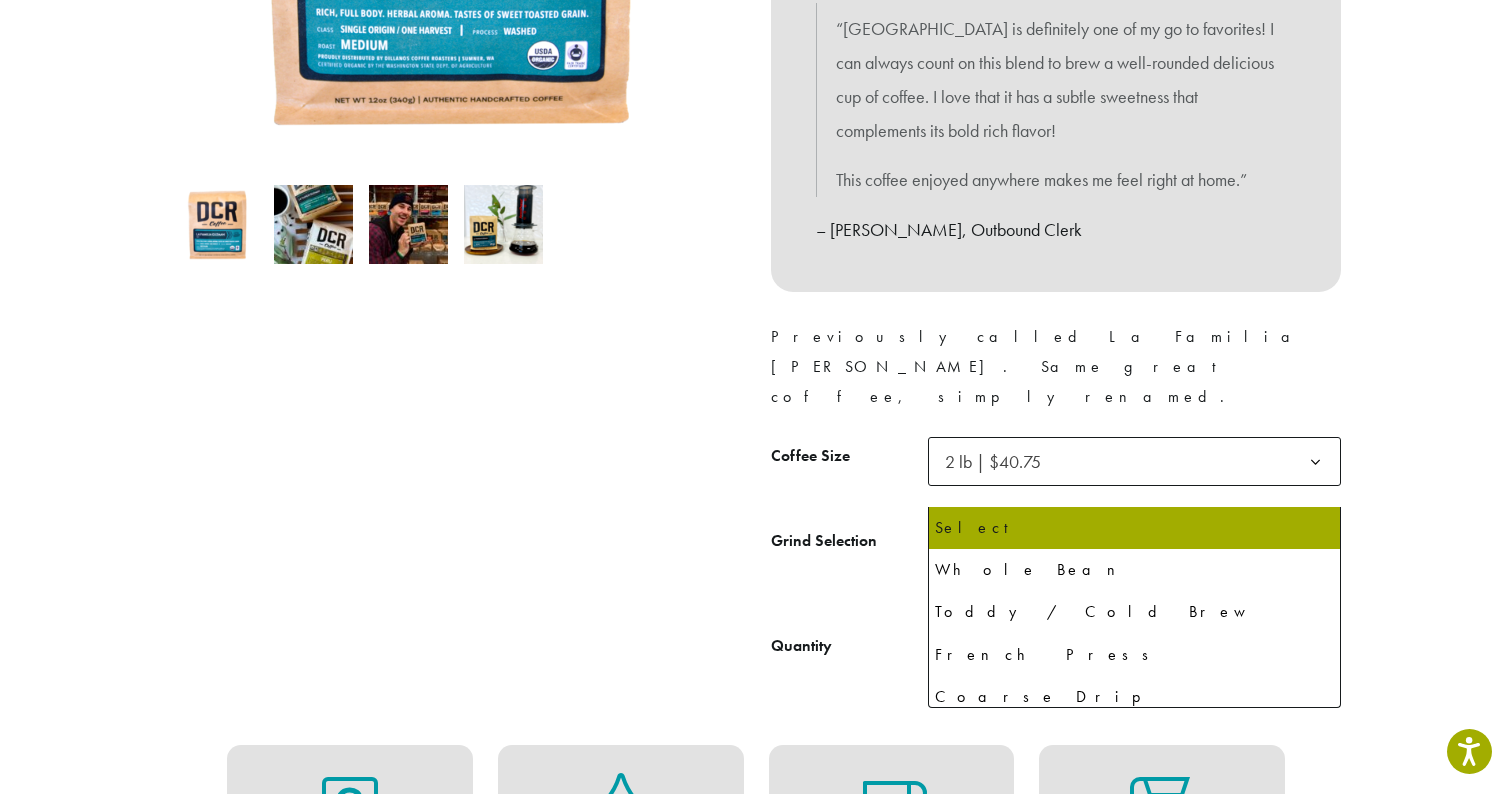 click on "Select" 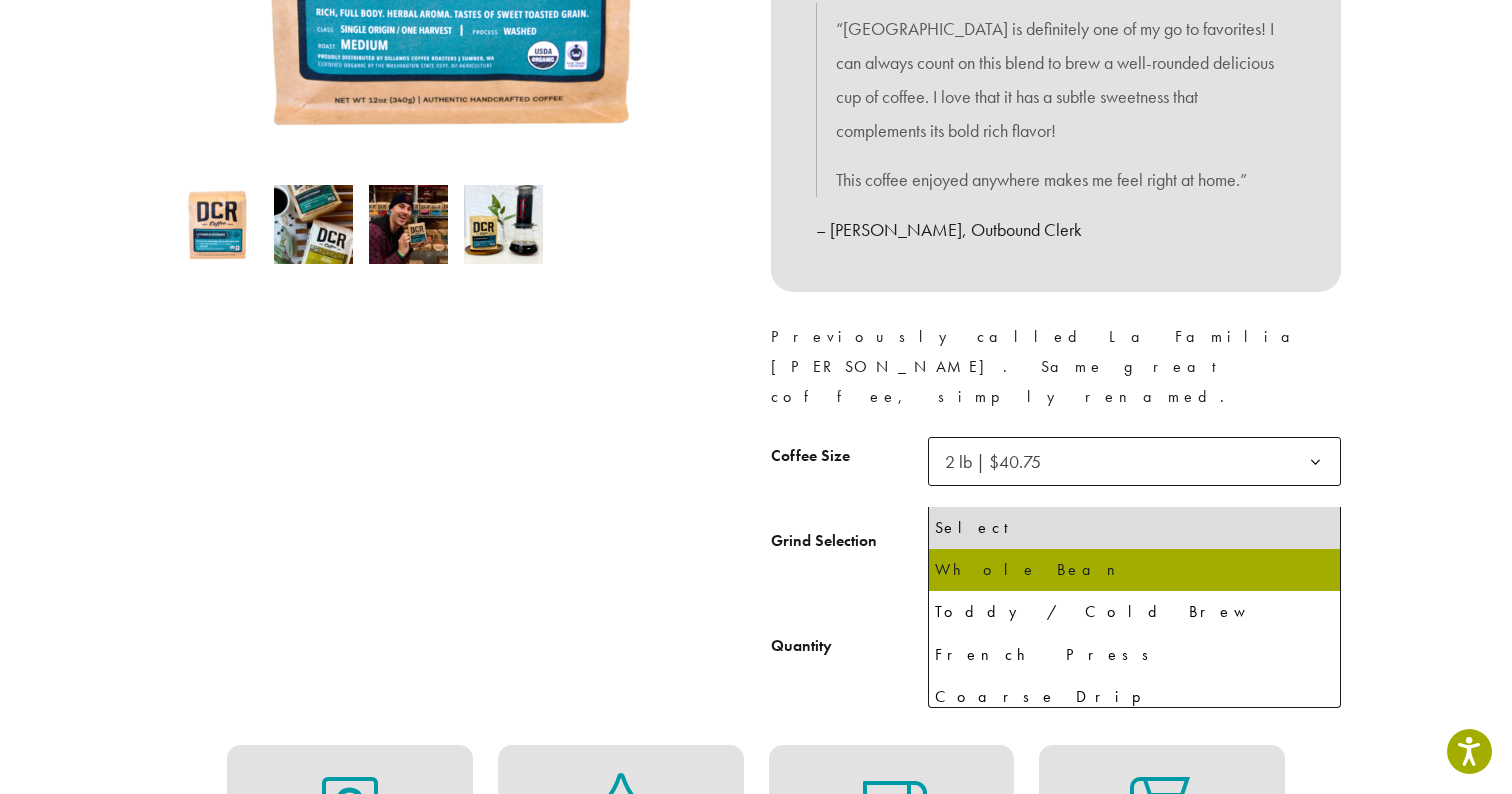 select on "**********" 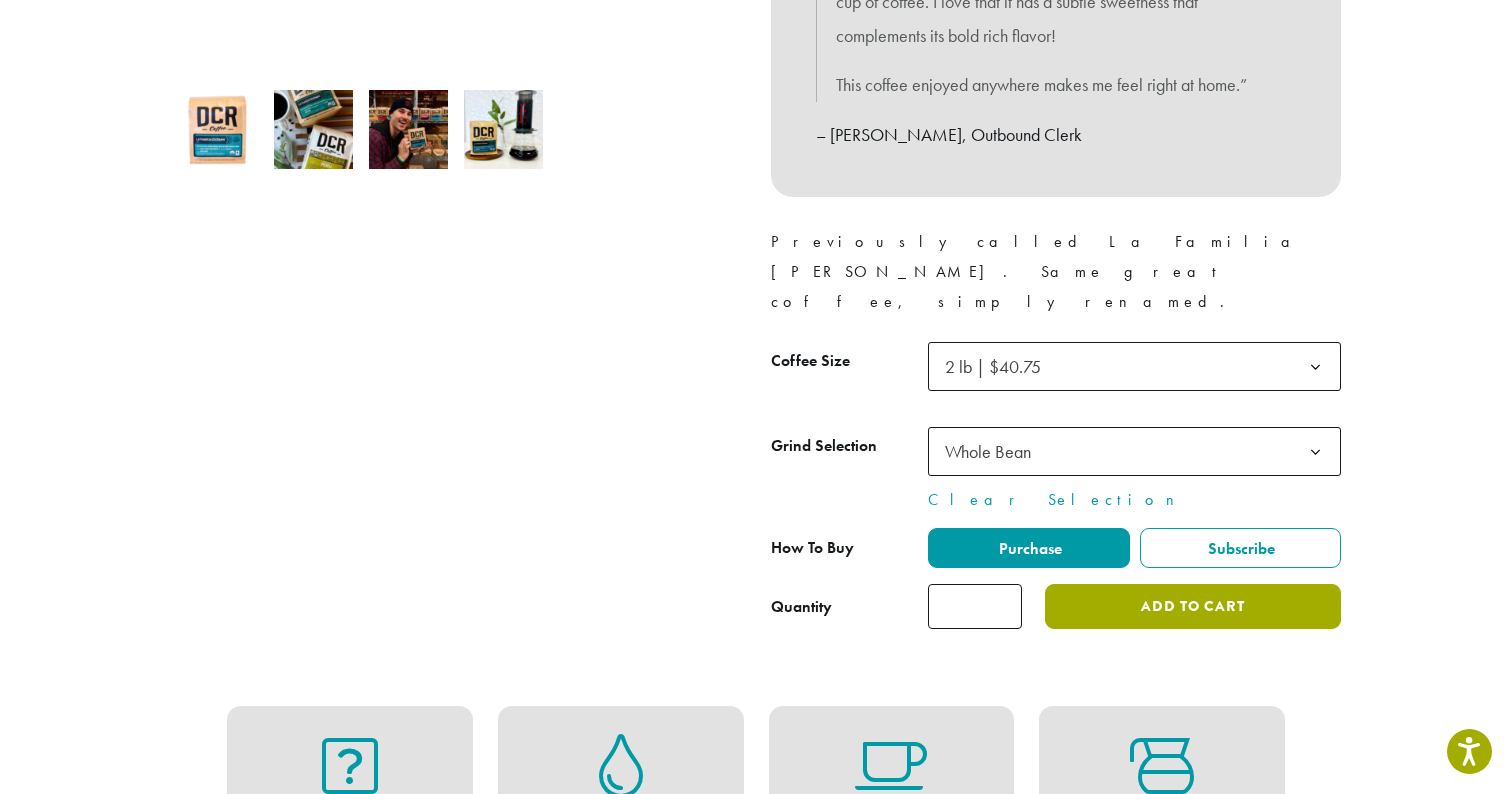 scroll, scrollTop: 692, scrollLeft: 0, axis: vertical 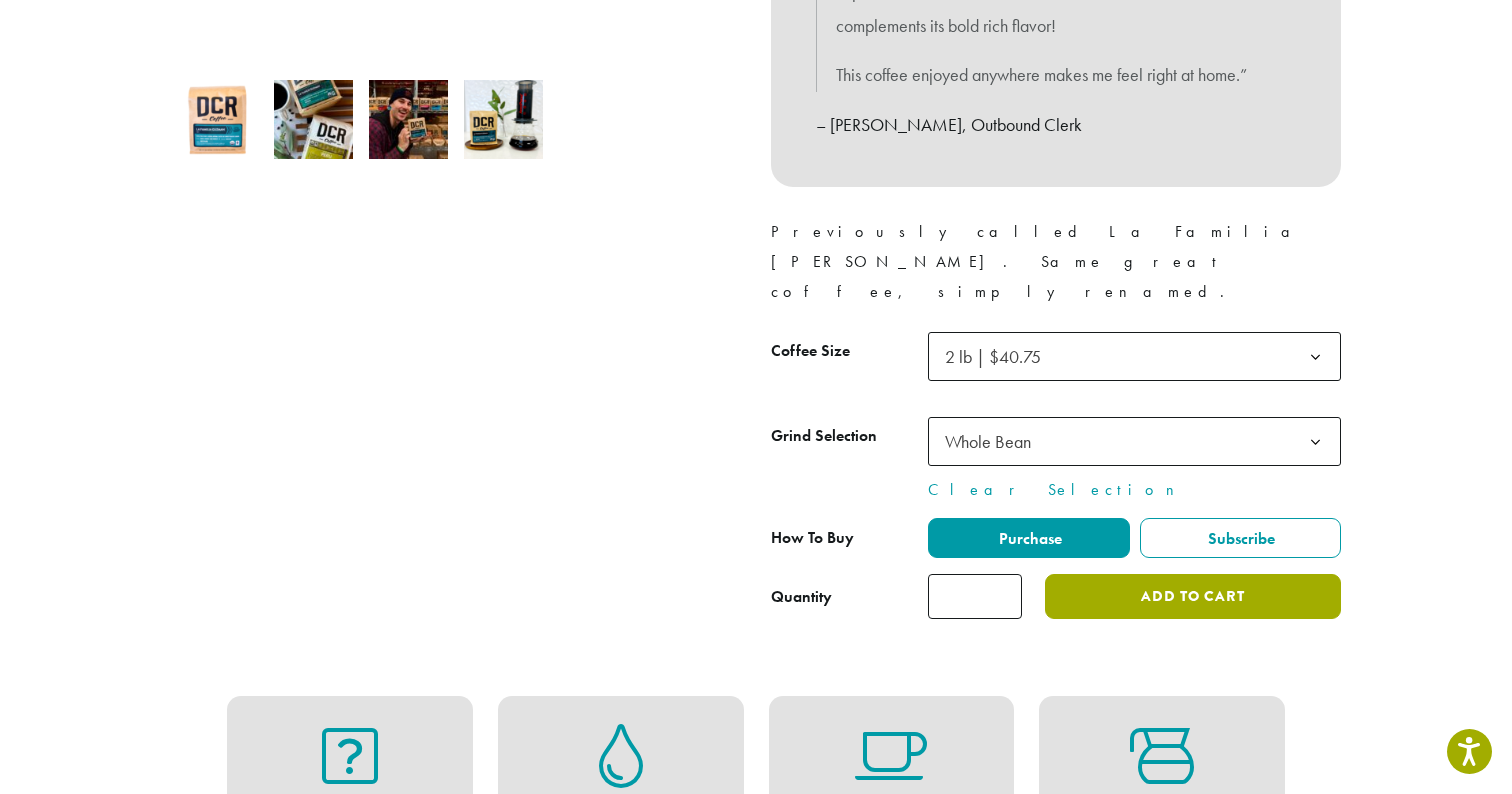 click on "Add to cart" 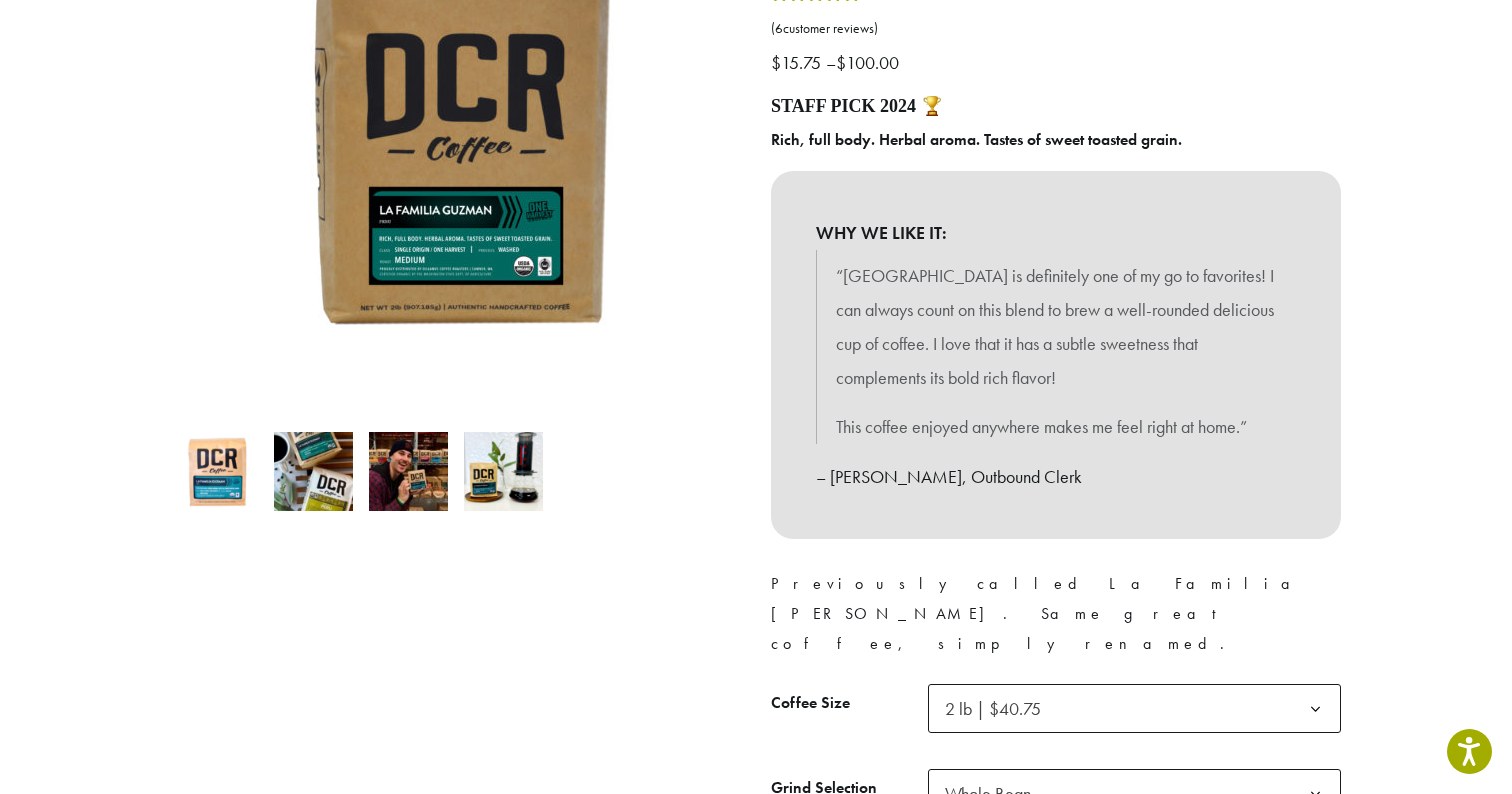 scroll, scrollTop: 339, scrollLeft: 0, axis: vertical 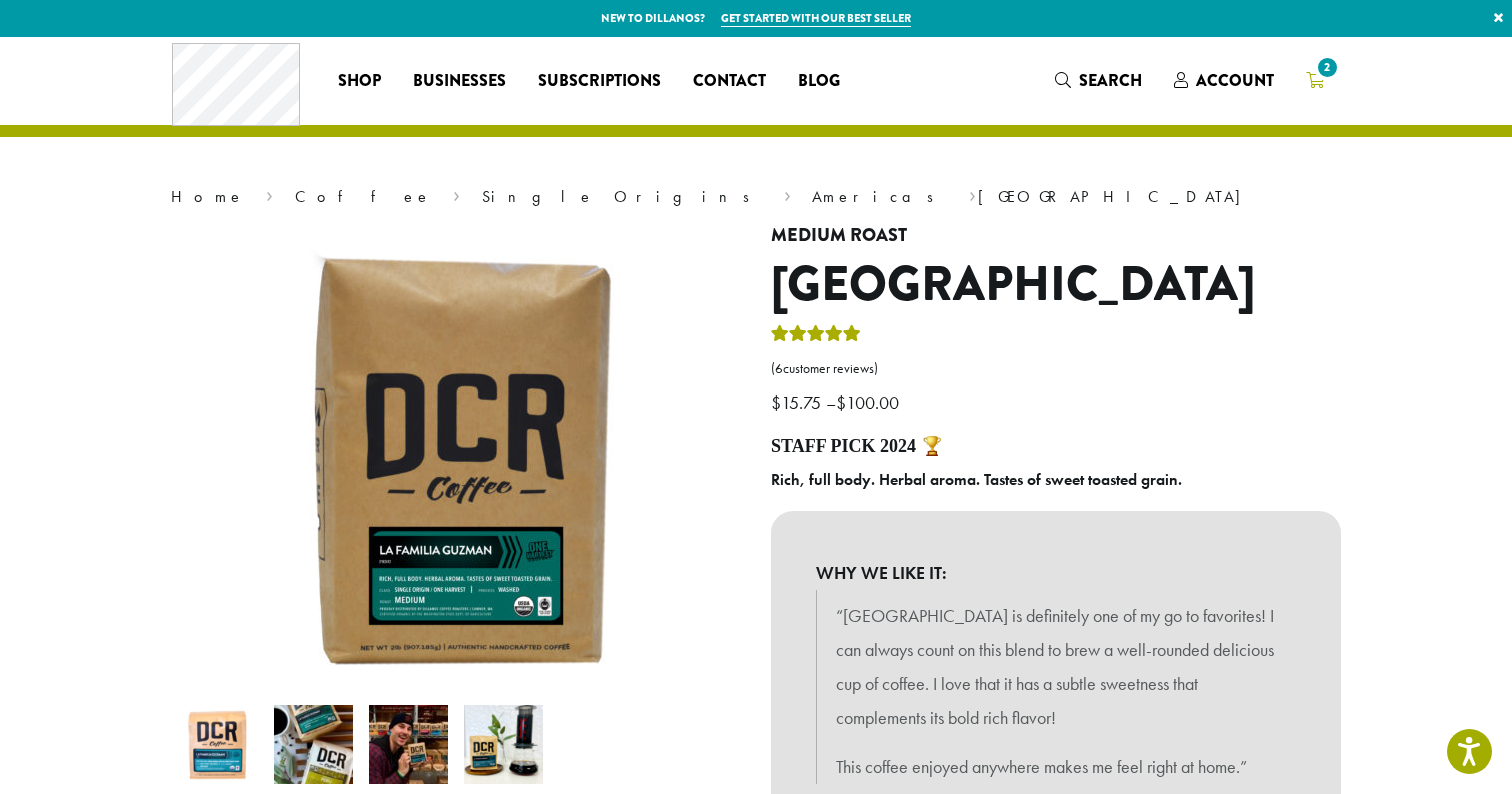 click on "2" at bounding box center (1327, 67) 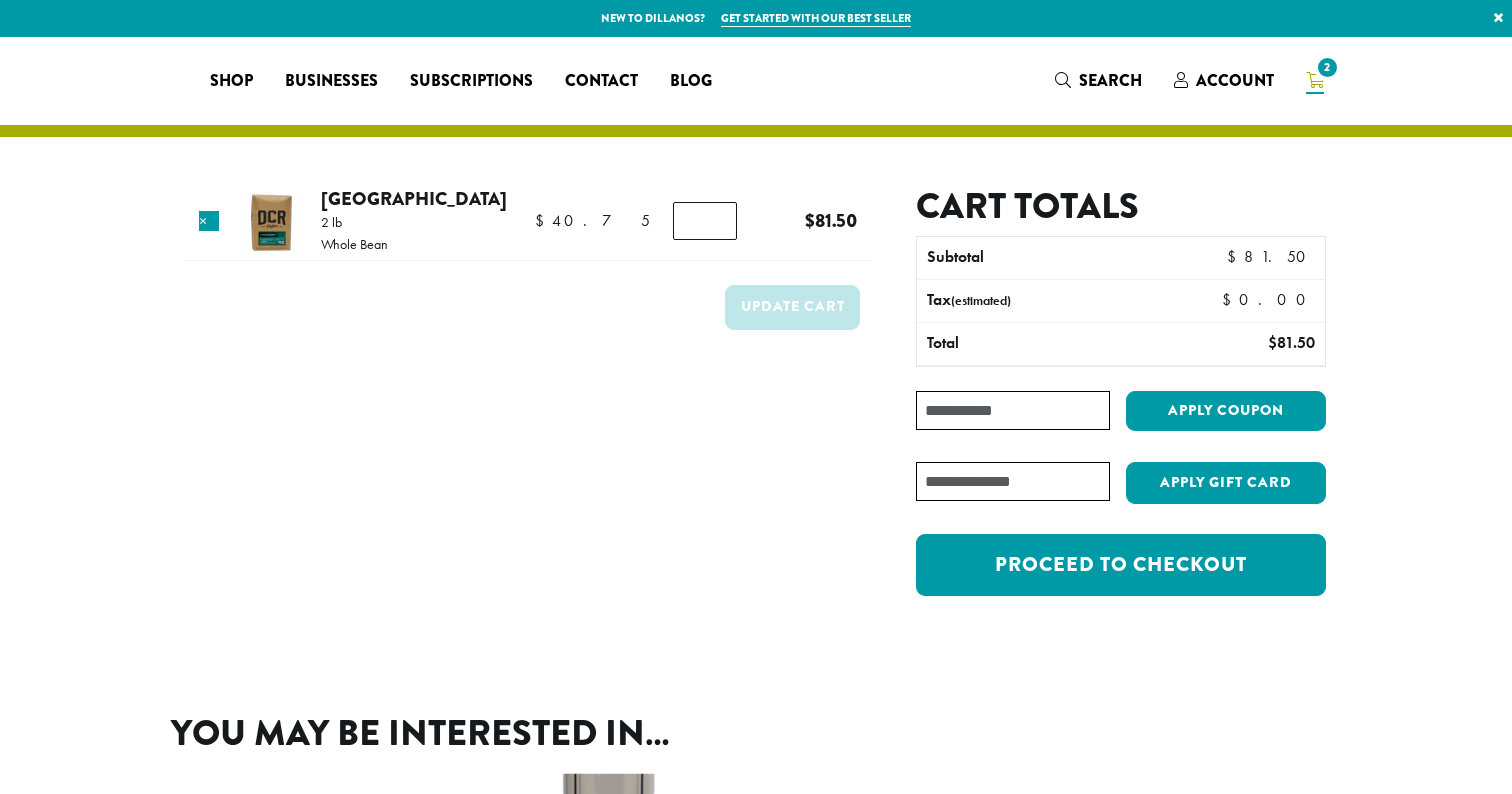 scroll, scrollTop: 0, scrollLeft: 0, axis: both 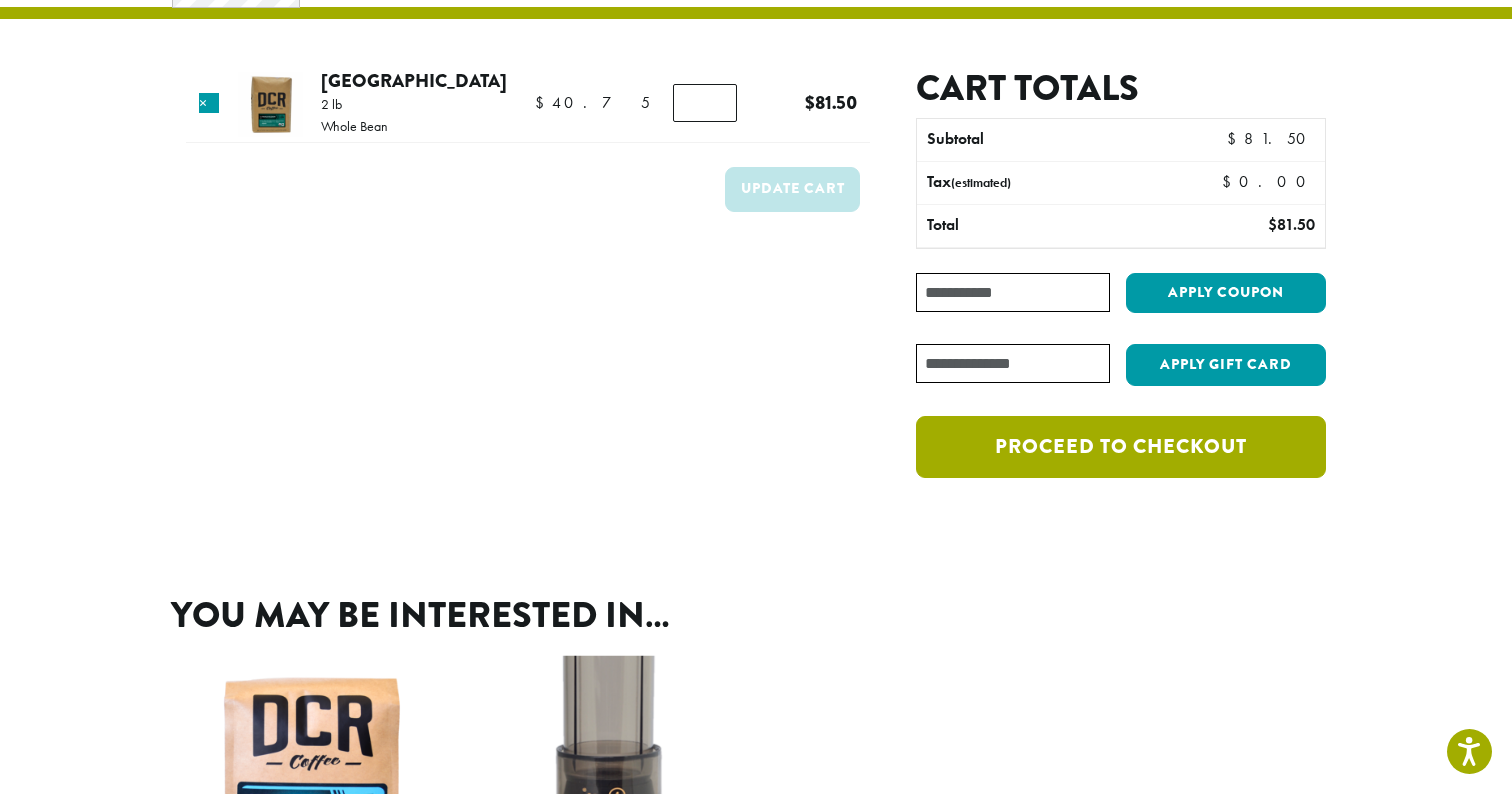 click on "Proceed to checkout" at bounding box center [1121, 447] 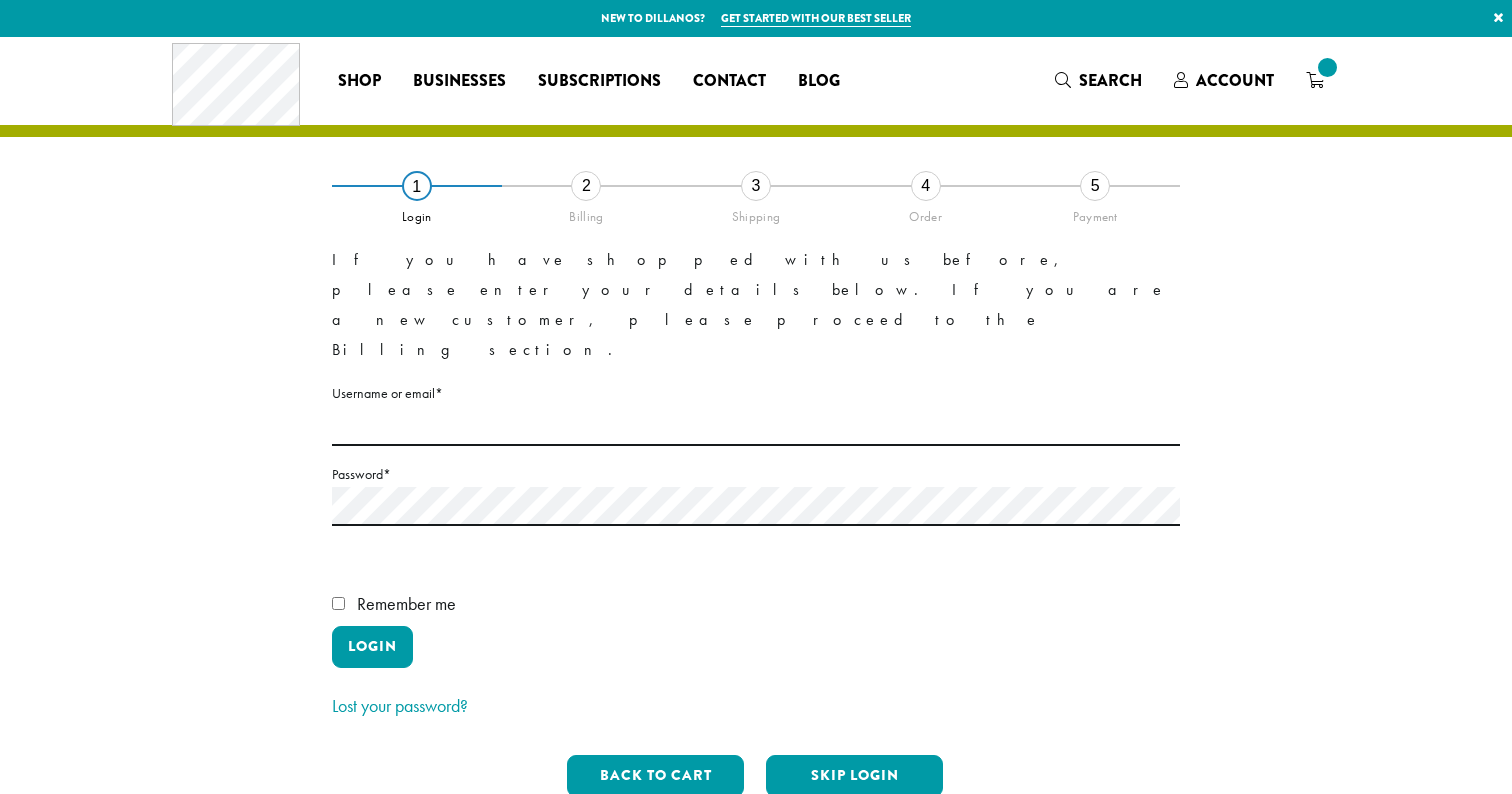 scroll, scrollTop: 0, scrollLeft: 0, axis: both 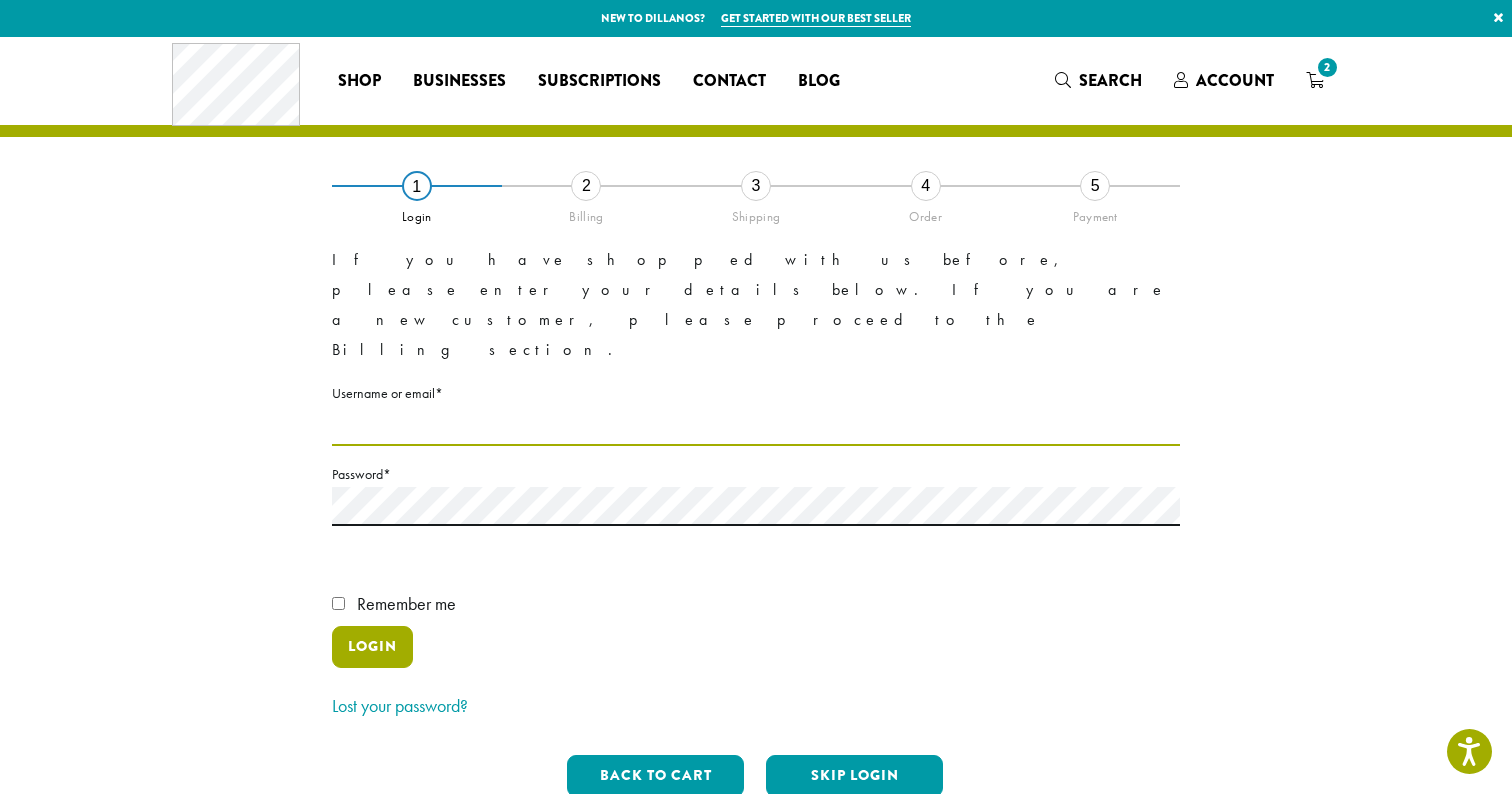type on "**********" 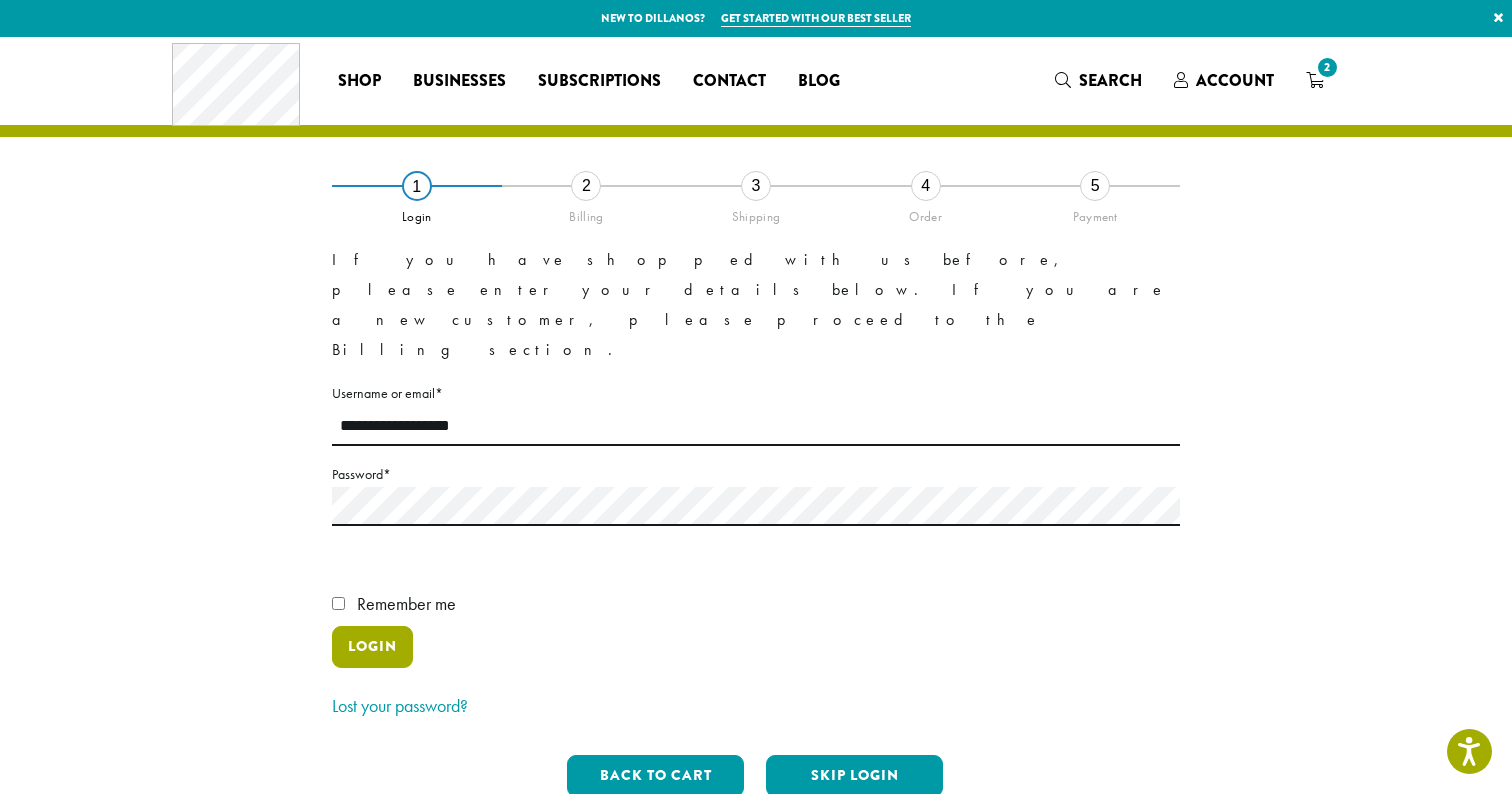 click on "Login" at bounding box center (372, 647) 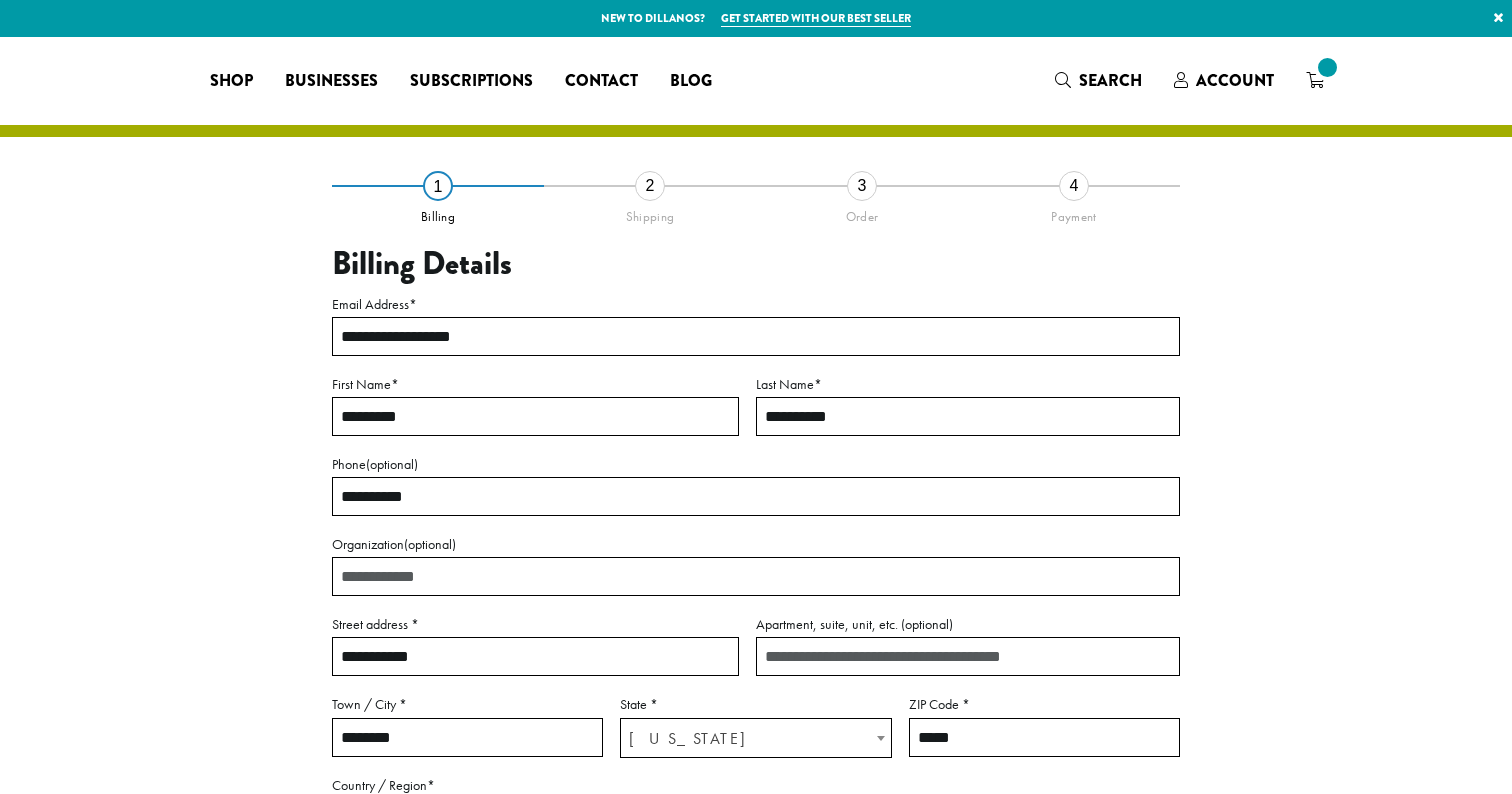 select on "**" 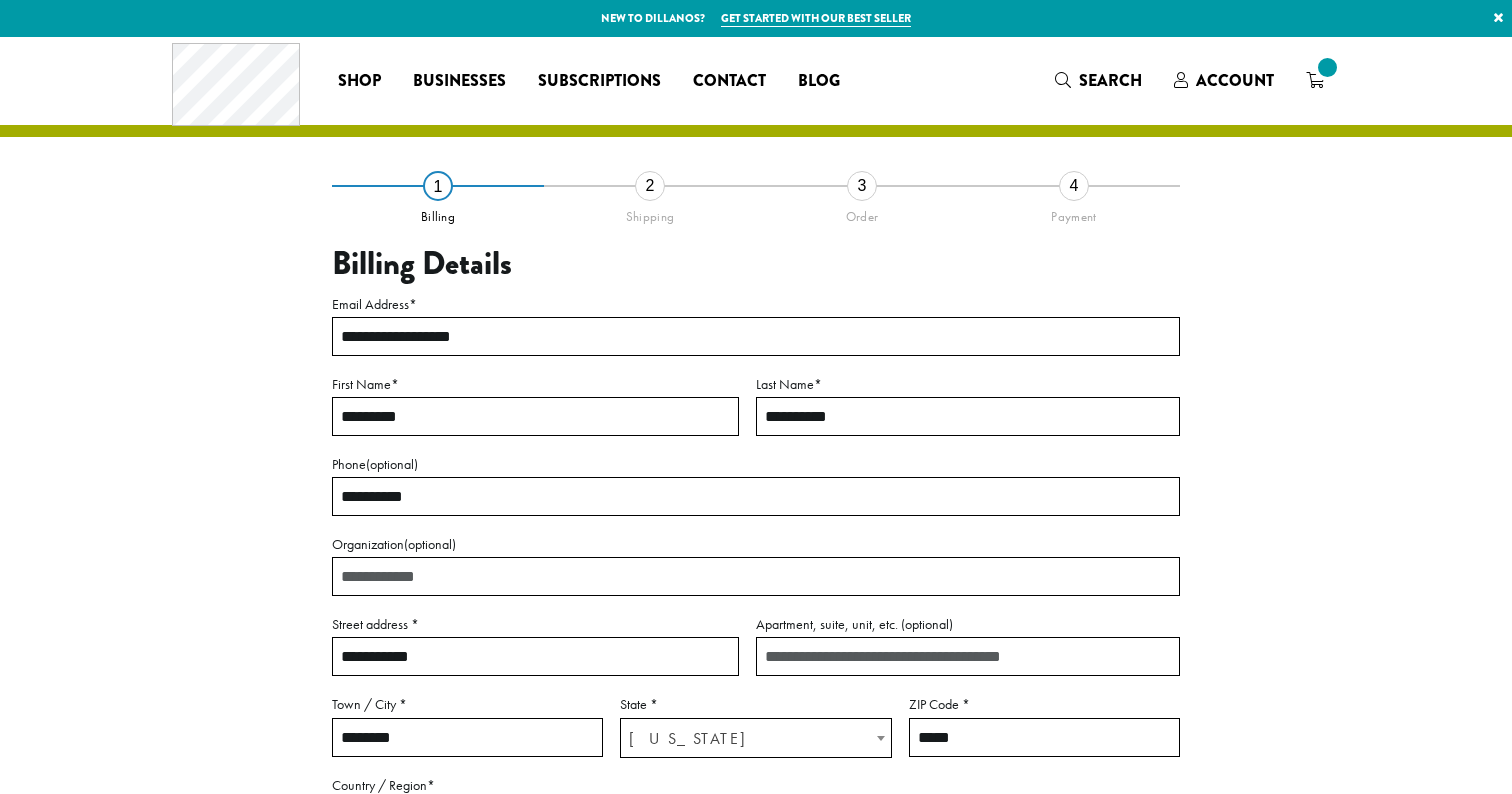 scroll, scrollTop: 0, scrollLeft: 0, axis: both 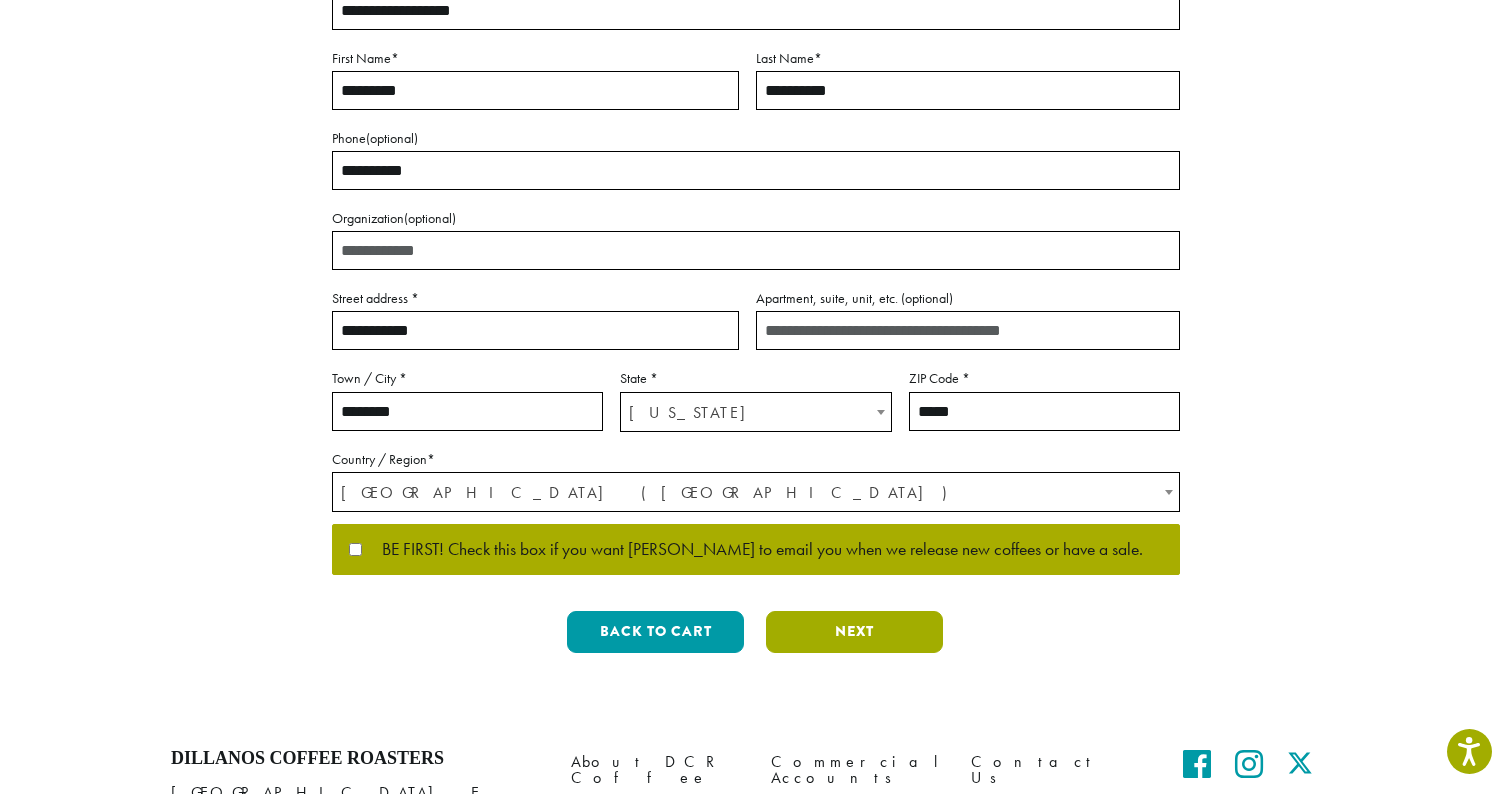 click on "Next" at bounding box center [854, 632] 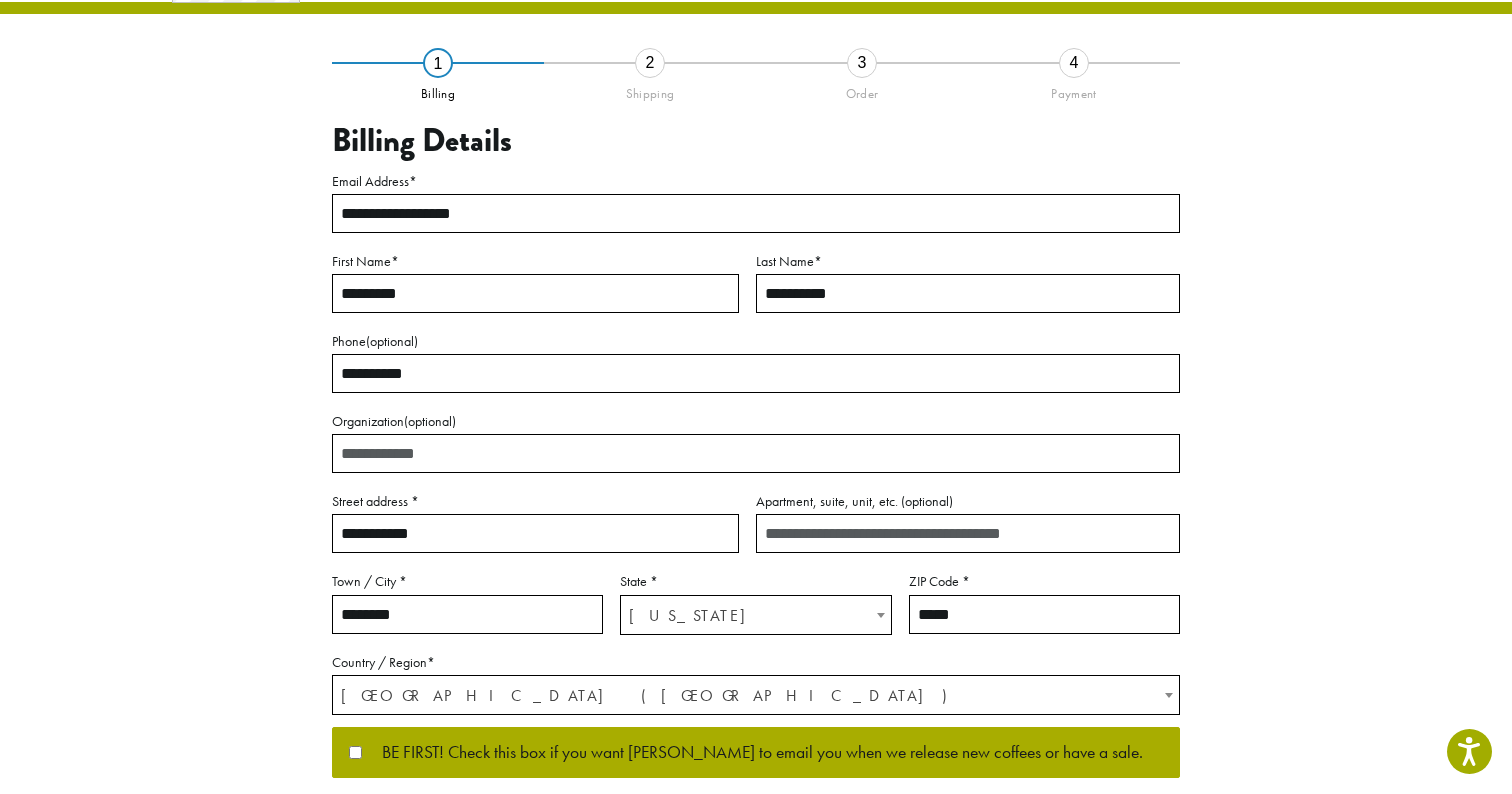 scroll, scrollTop: 50, scrollLeft: 0, axis: vertical 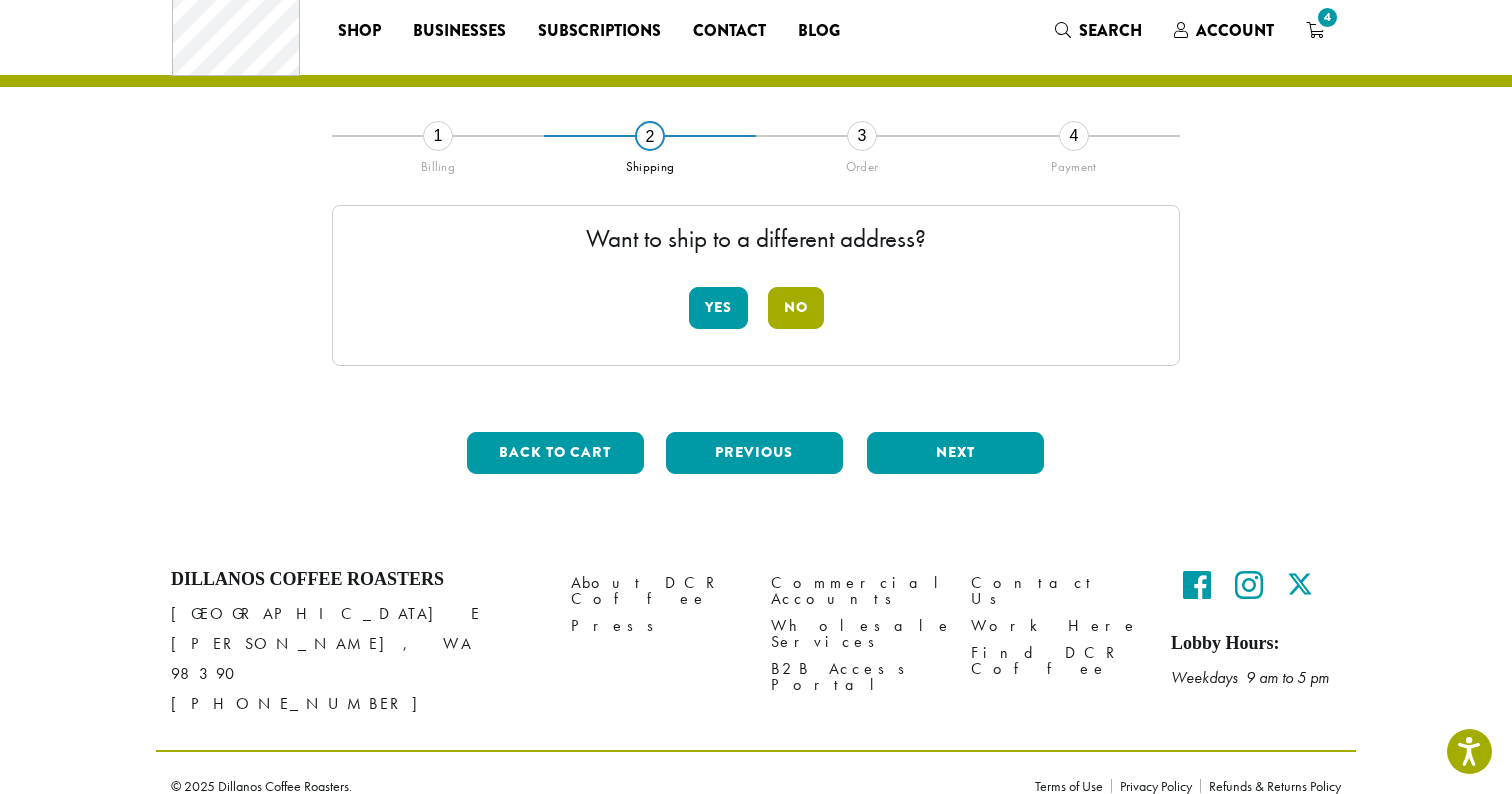 click on "No" at bounding box center (796, 308) 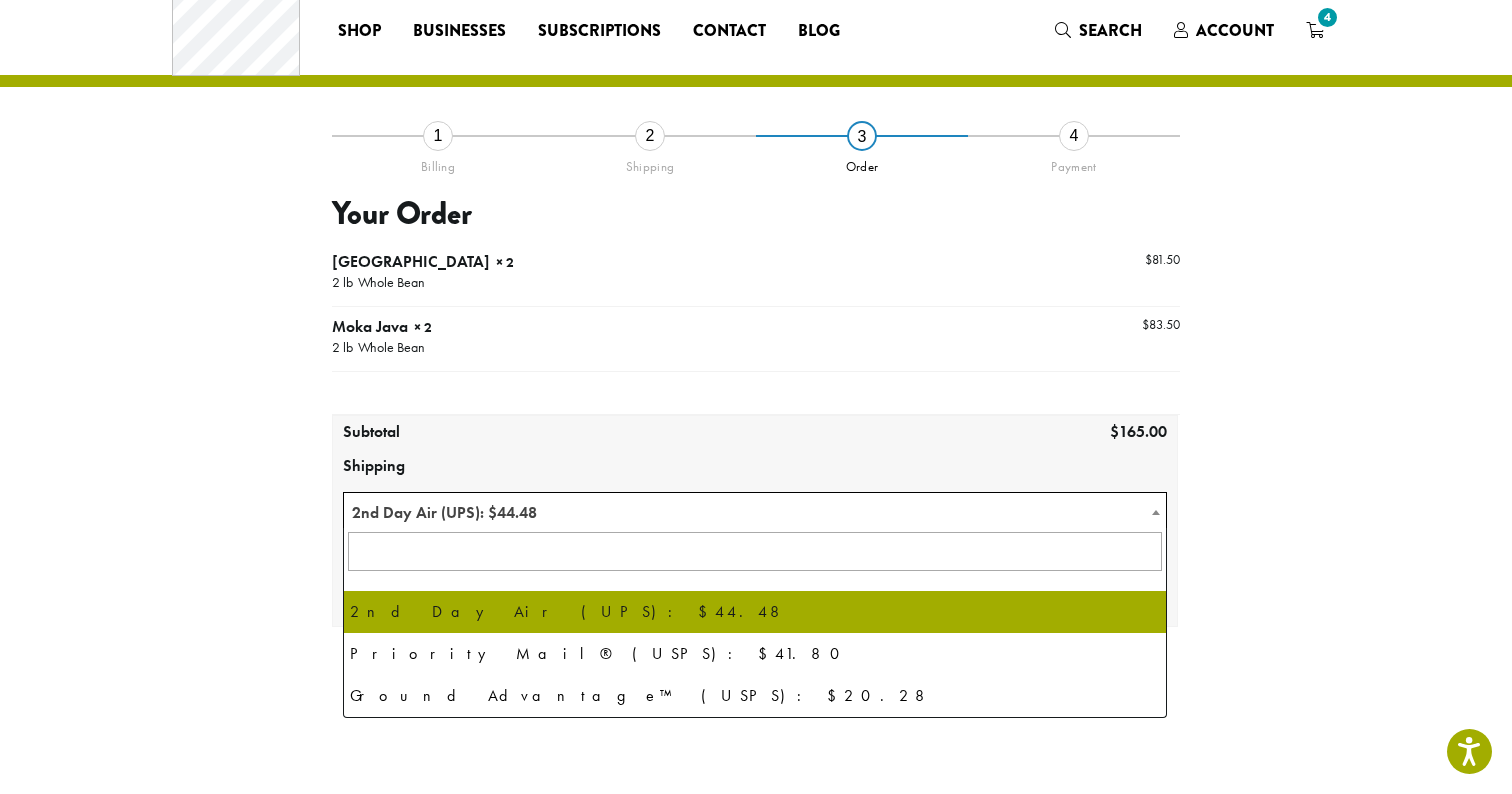 click at bounding box center [1156, 512] 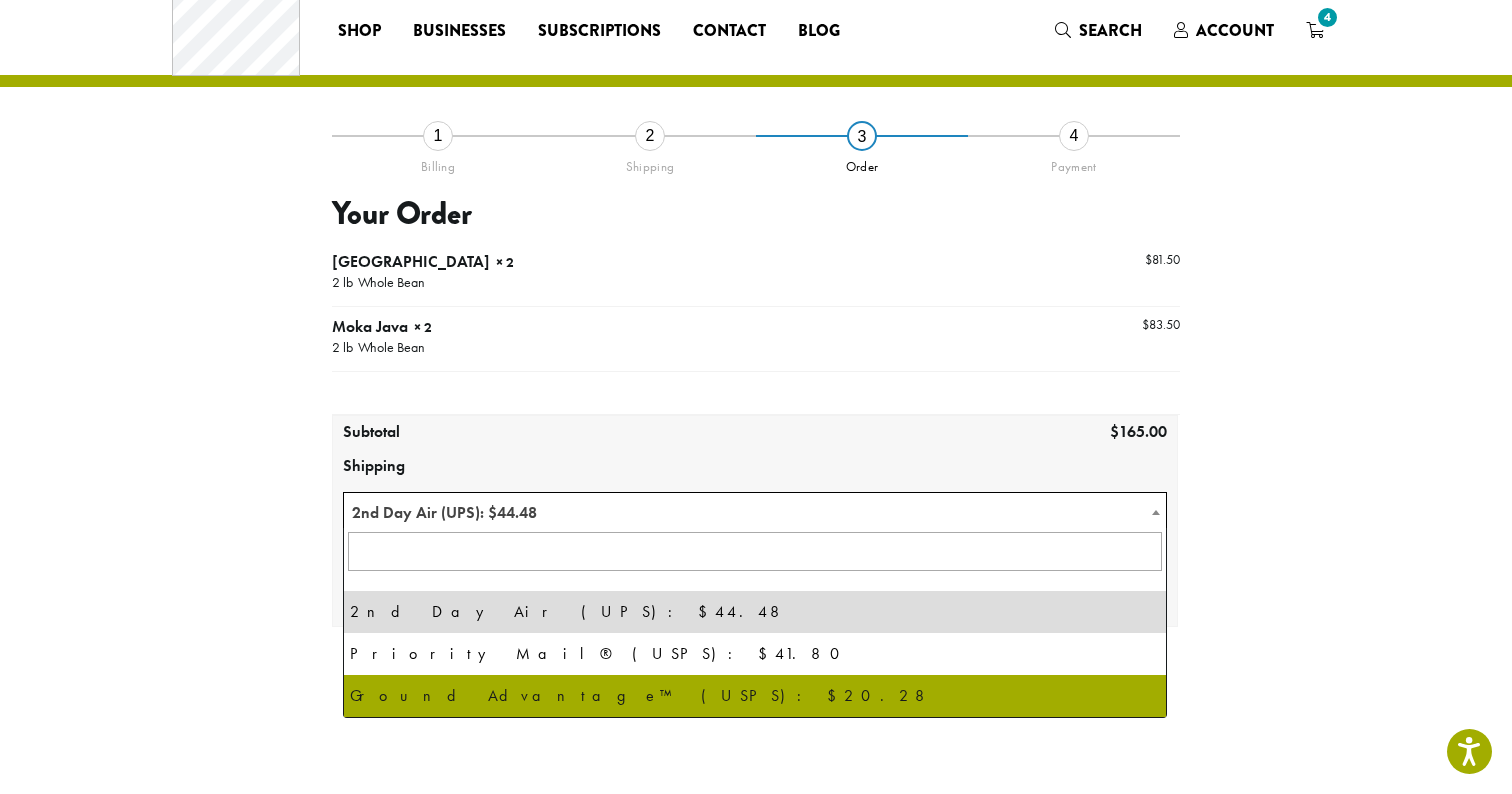 select on "**********" 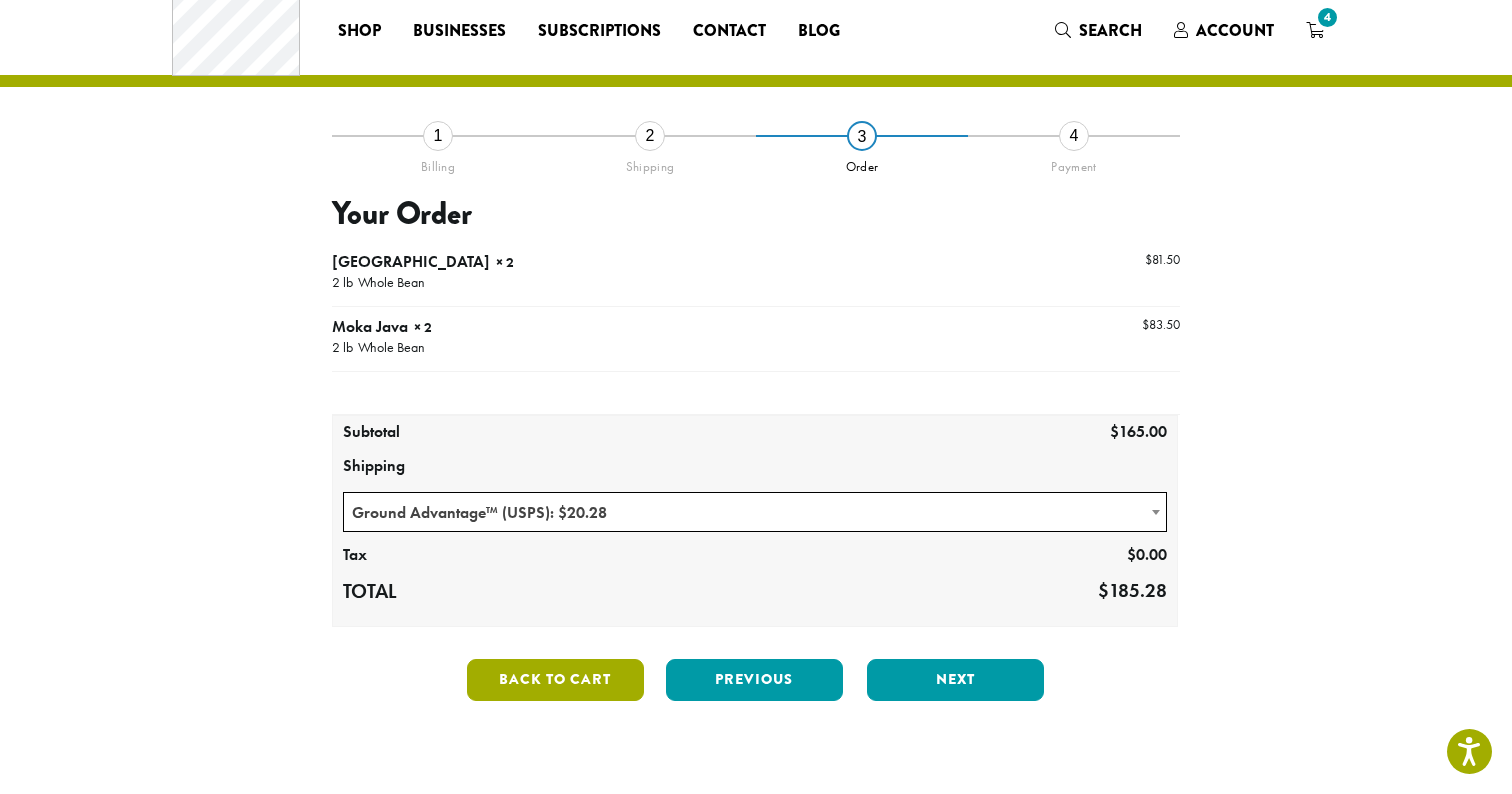 click on "Back to cart" at bounding box center [555, 680] 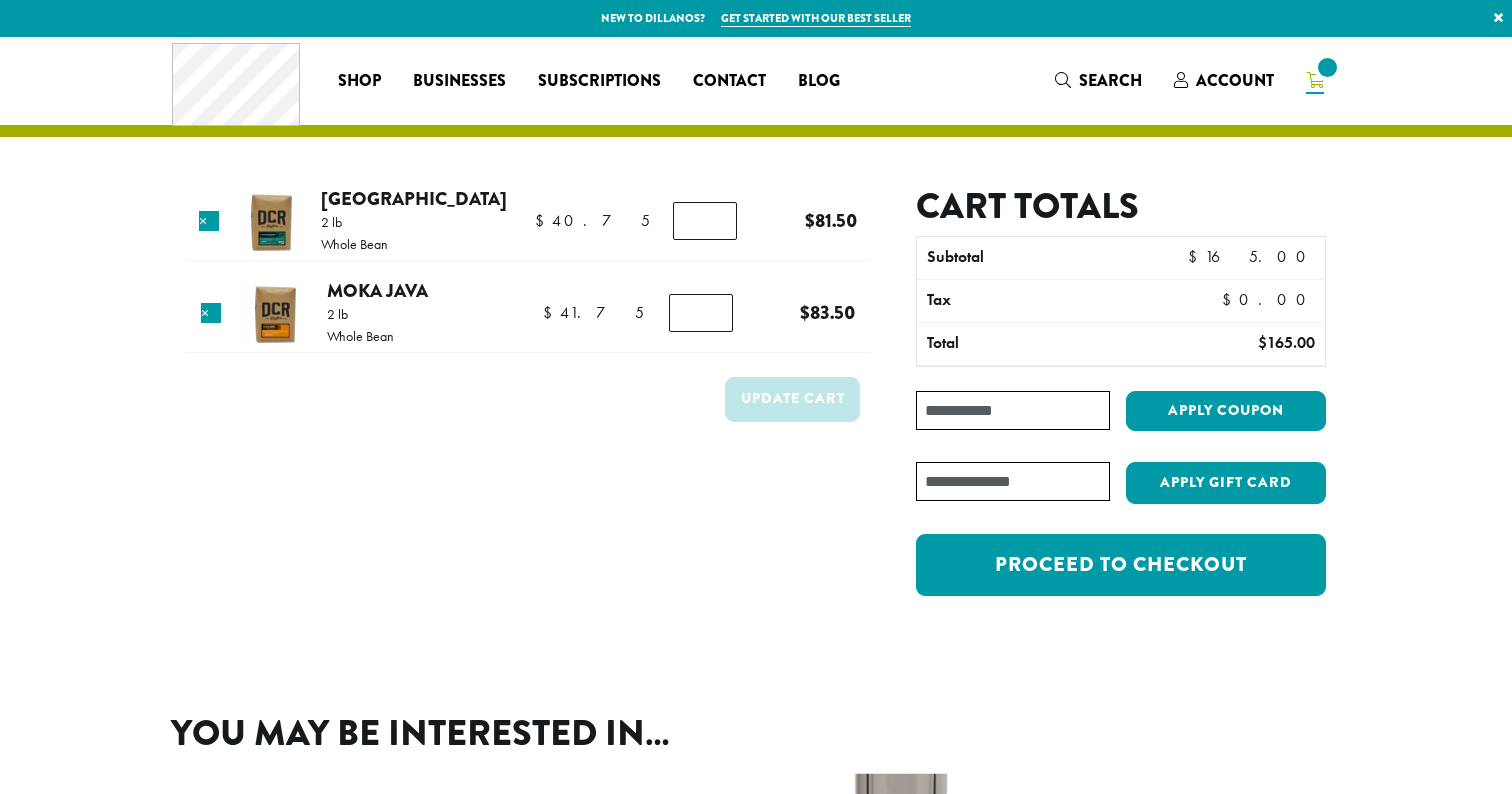 scroll, scrollTop: 0, scrollLeft: 0, axis: both 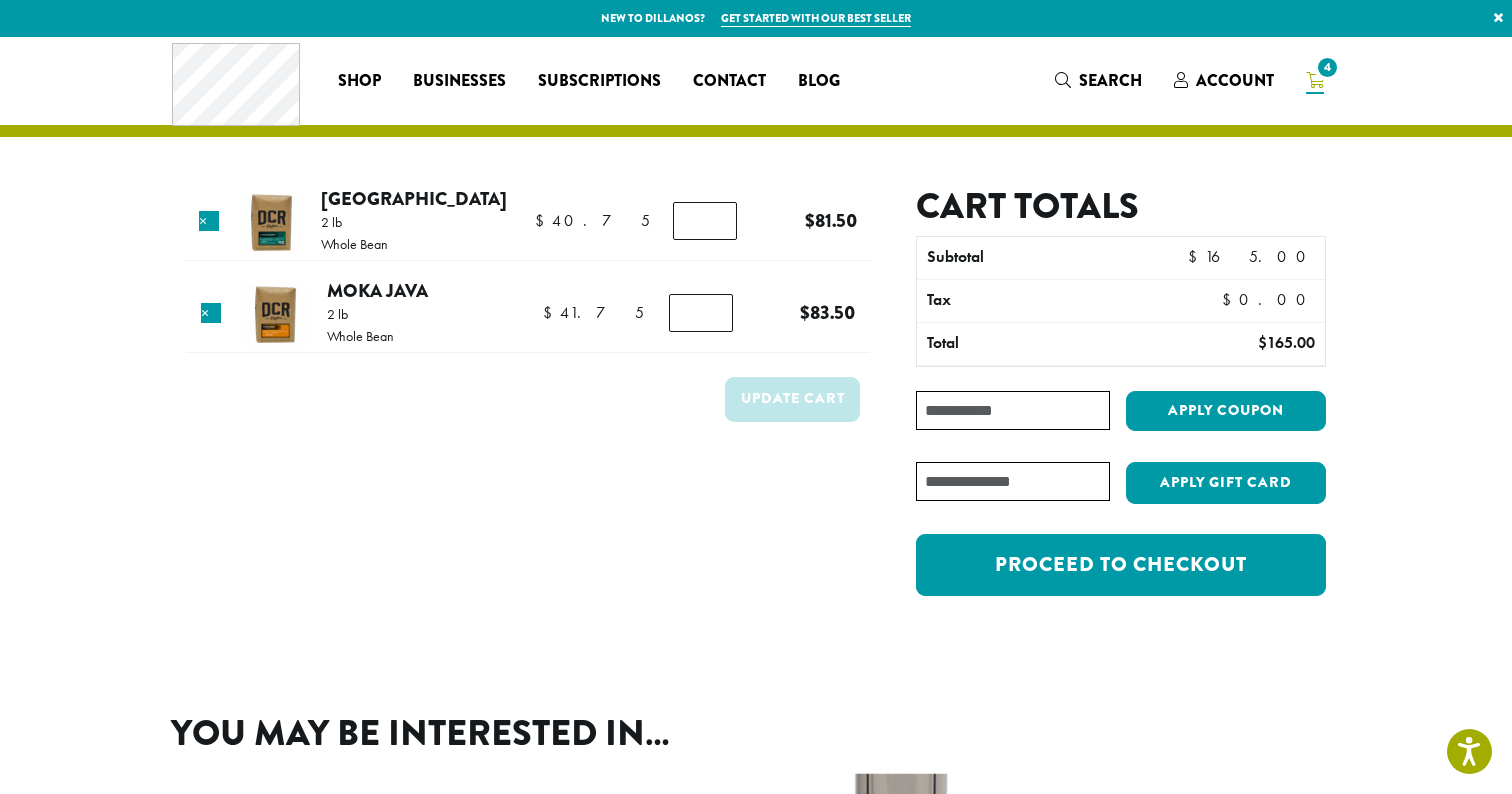 type on "*" 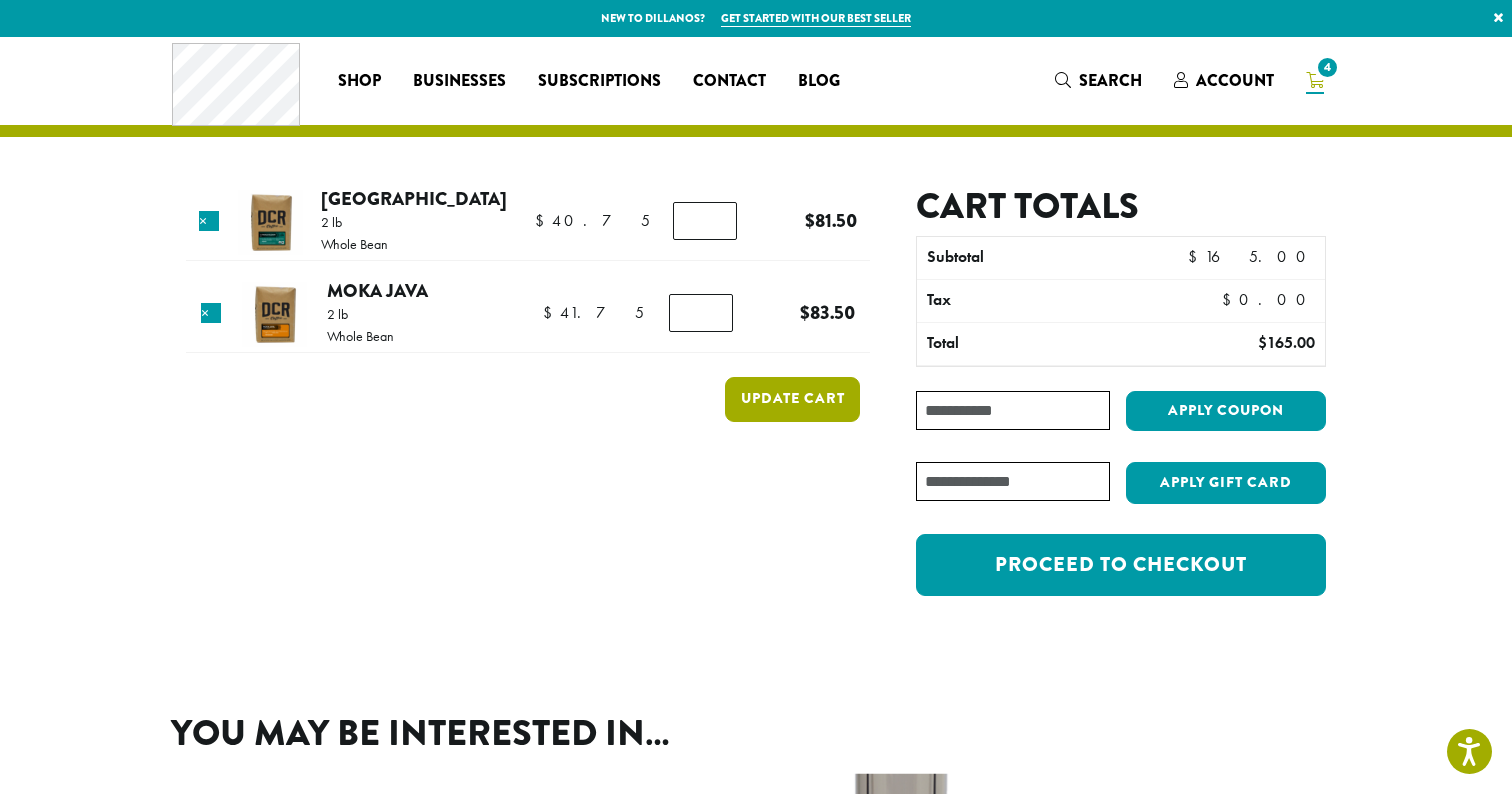 click on "Update cart" at bounding box center [792, 399] 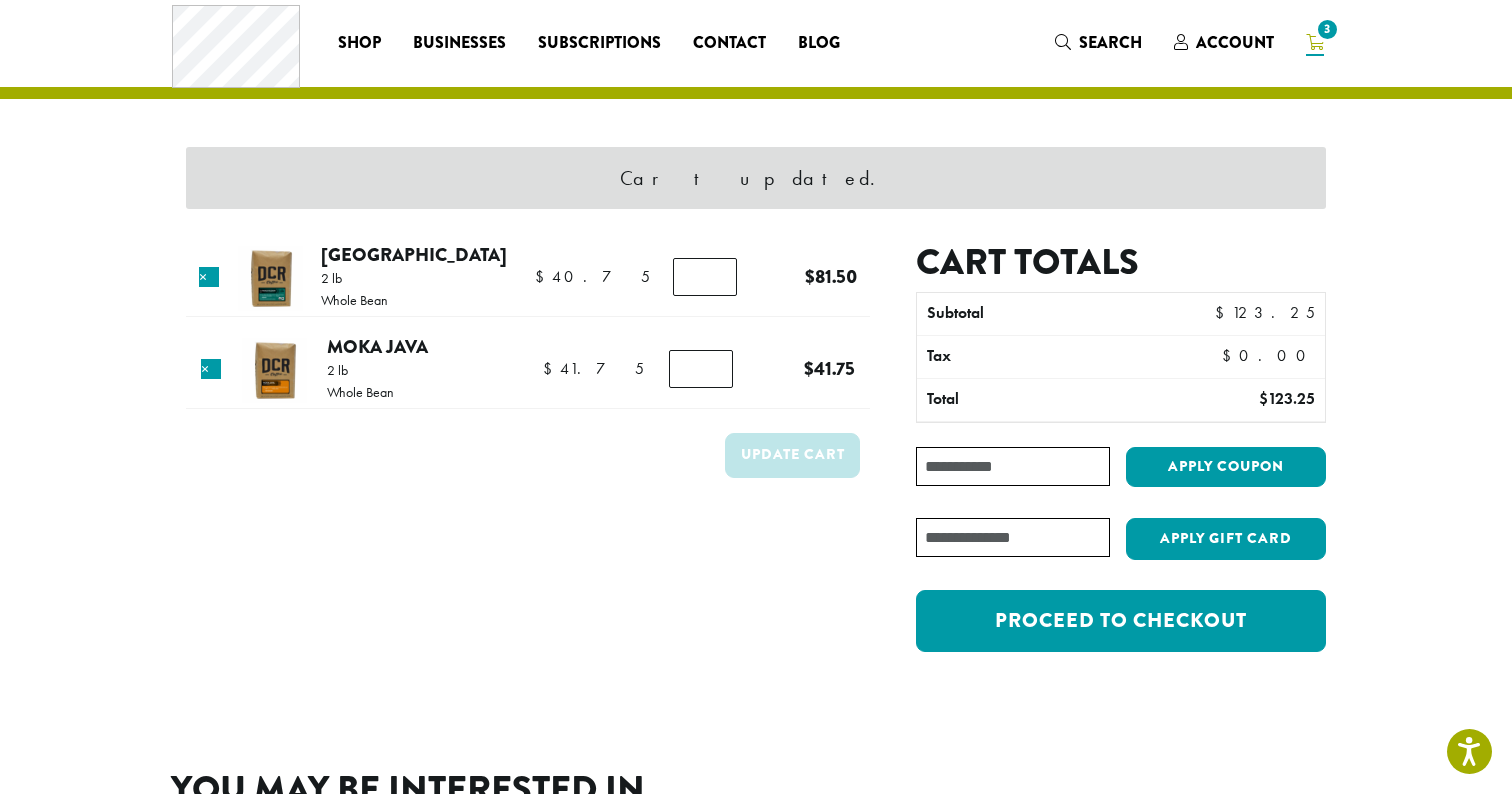 scroll, scrollTop: 0, scrollLeft: 0, axis: both 